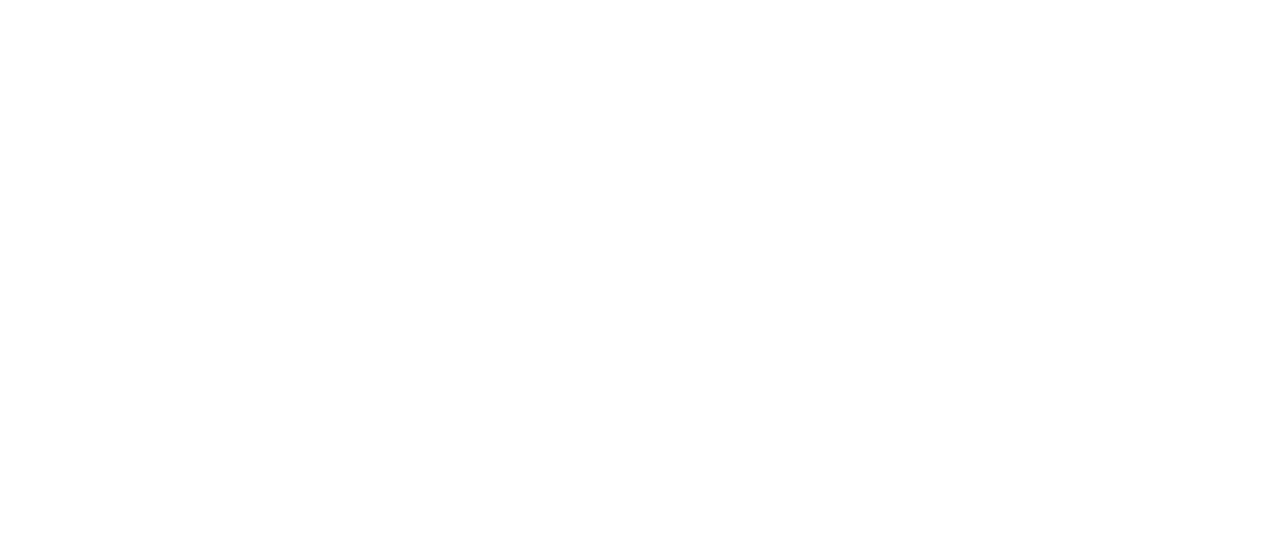 scroll, scrollTop: 0, scrollLeft: 0, axis: both 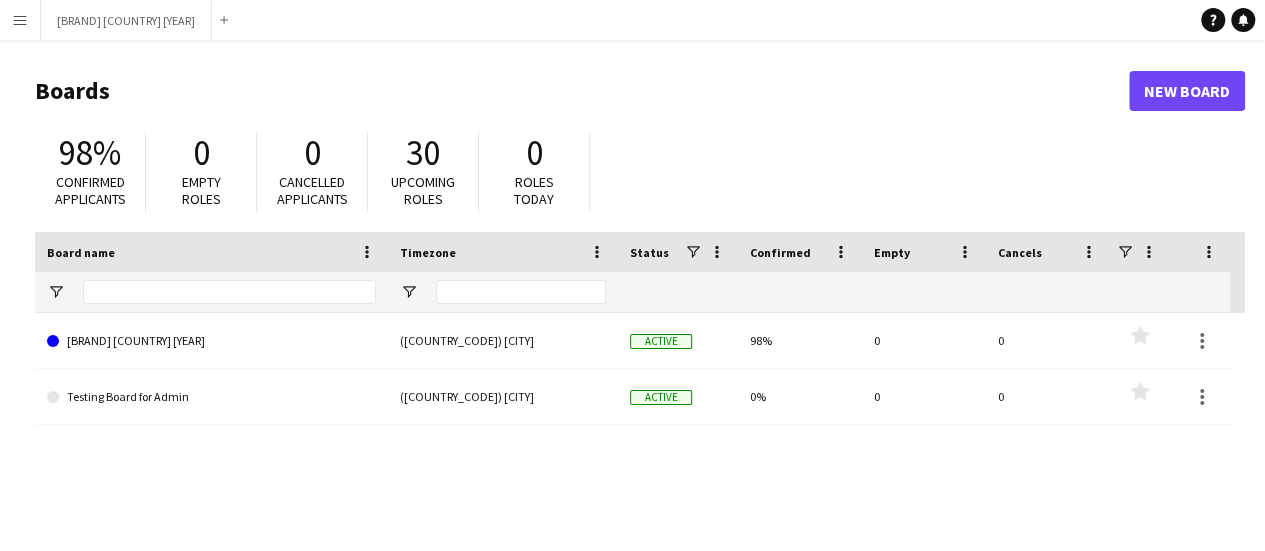 click on "Menu" at bounding box center [20, 20] 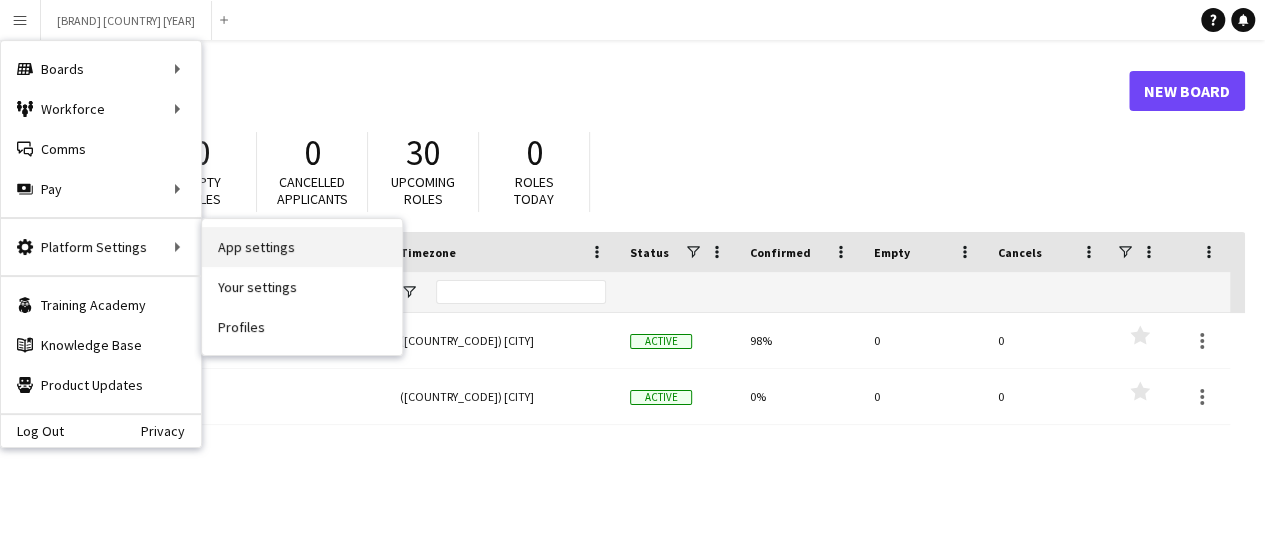 click on "App settings" at bounding box center (302, 247) 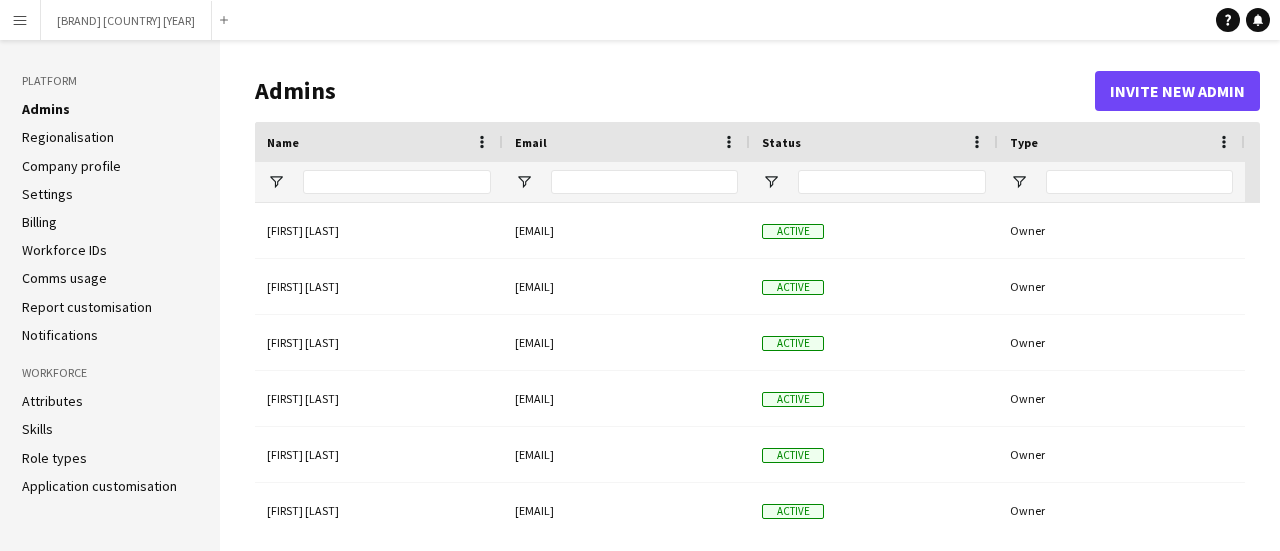 click on "Billing" 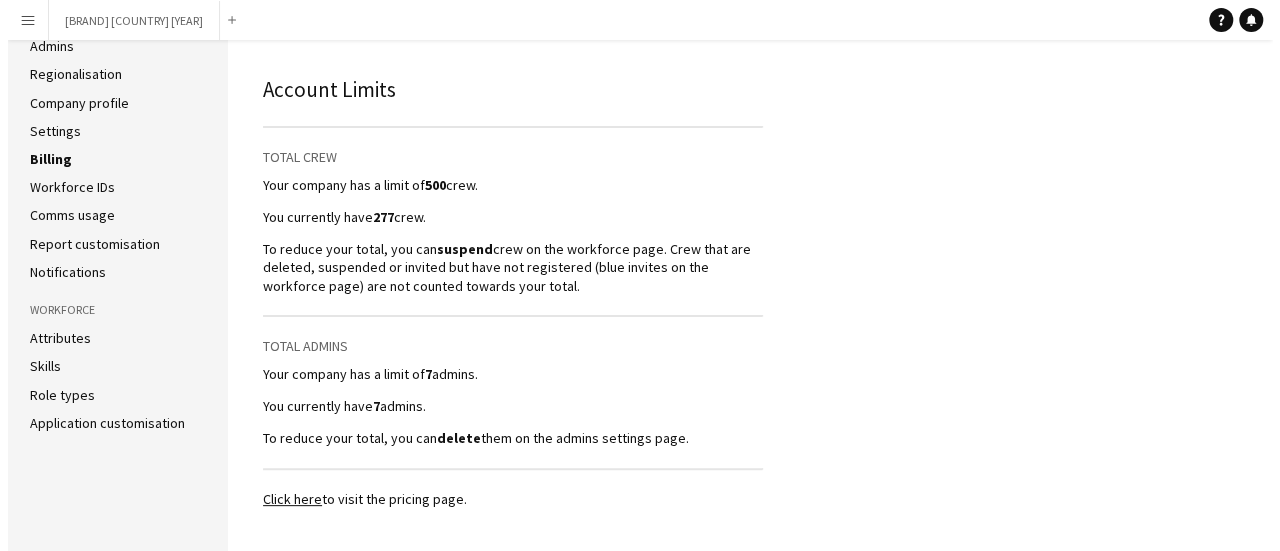 scroll, scrollTop: 0, scrollLeft: 0, axis: both 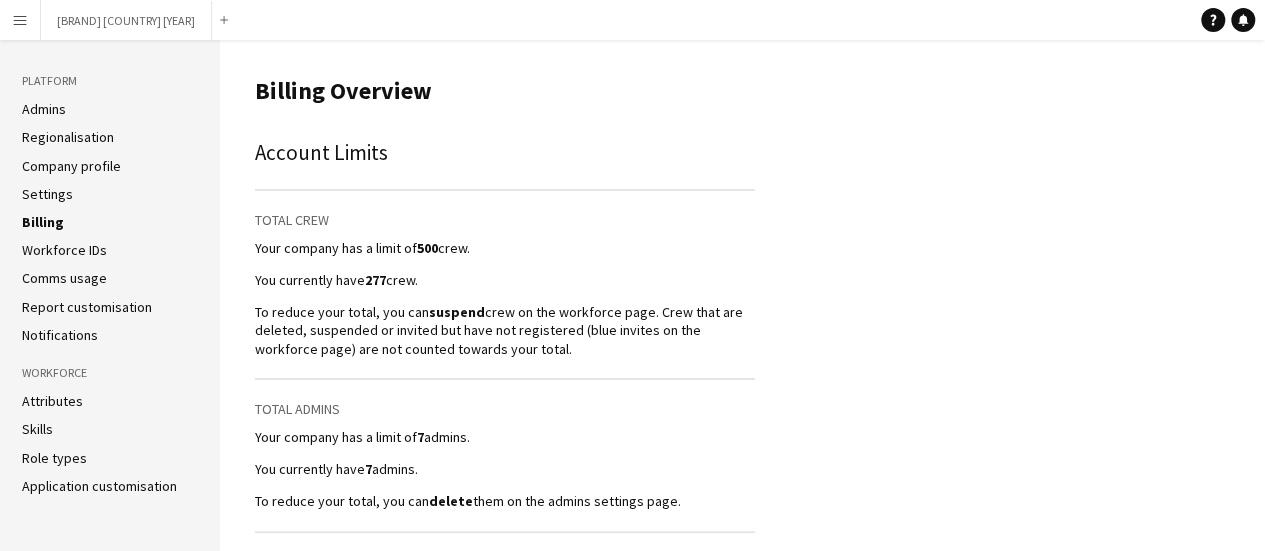 click on "Admins" 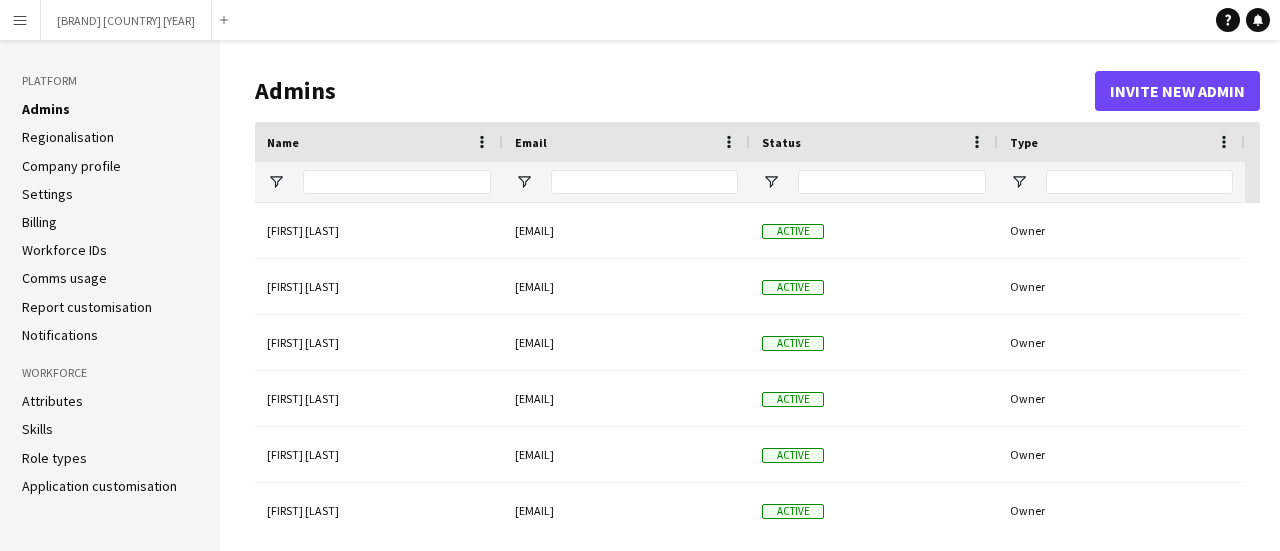 click on "Admins   Regionalisation   Company profile   Settings   Billing   Workforce IDs   Comms usage   Report customisation   Notifications" 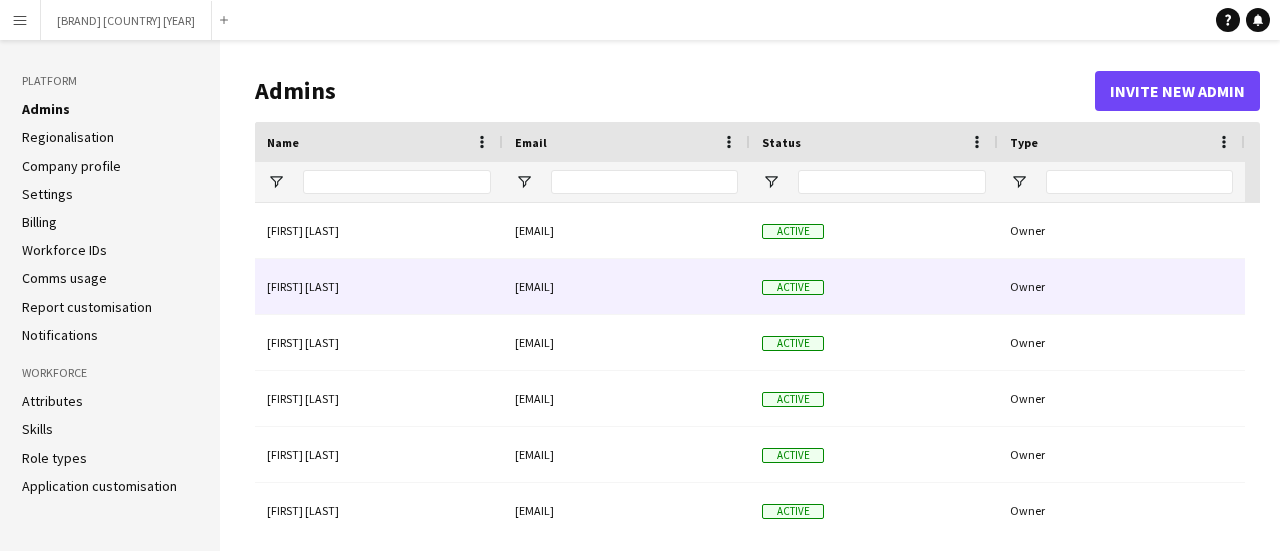 scroll, scrollTop: 52, scrollLeft: 0, axis: vertical 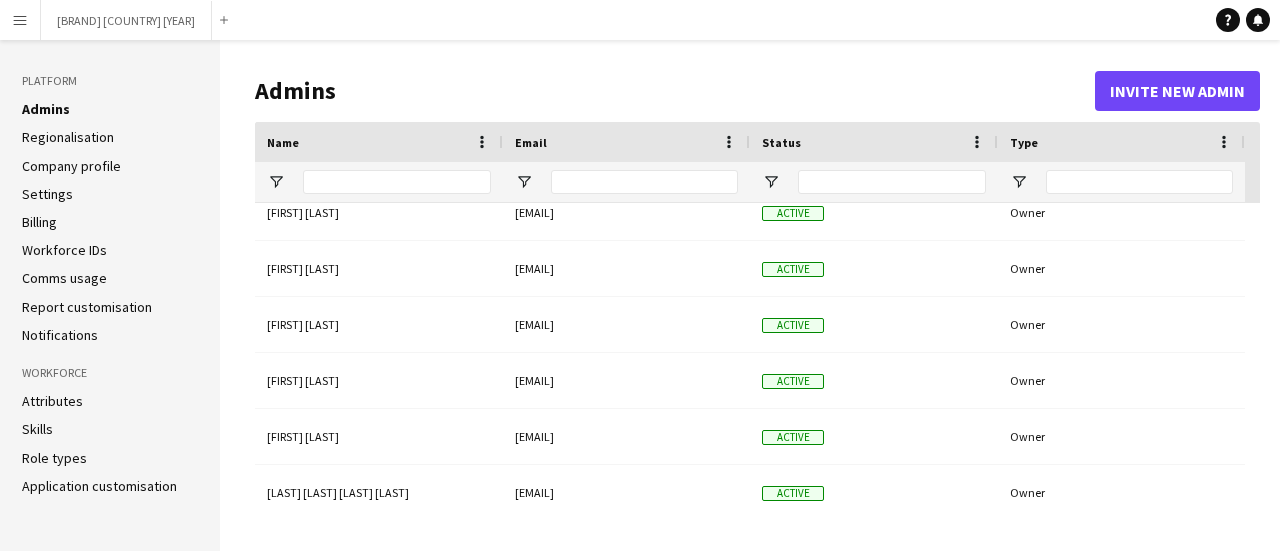 click on "Settings" 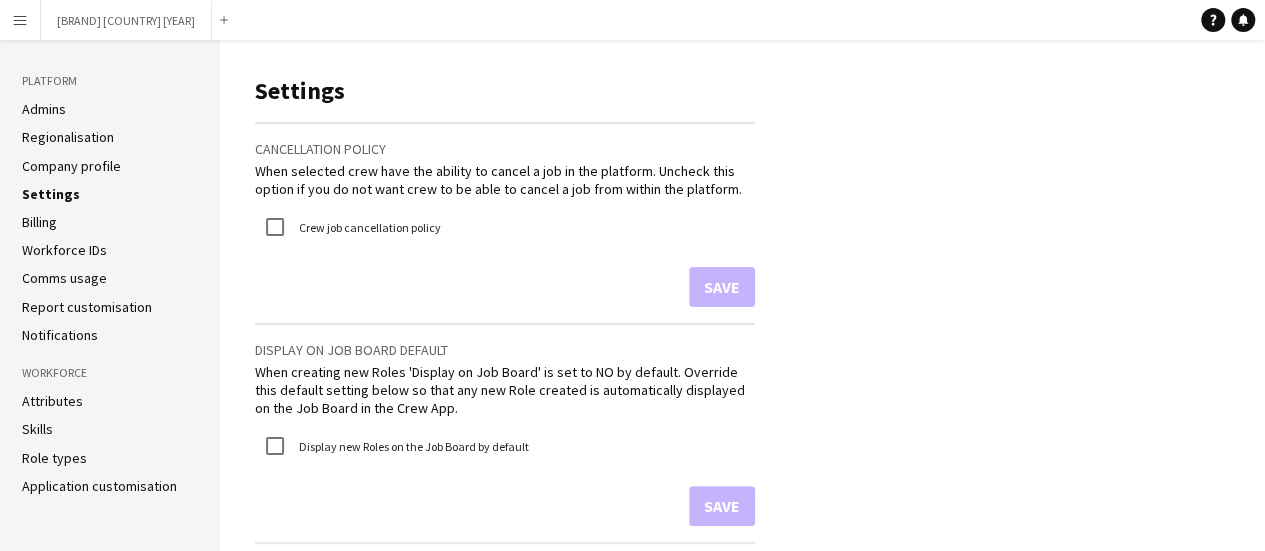 click on "Company profile" 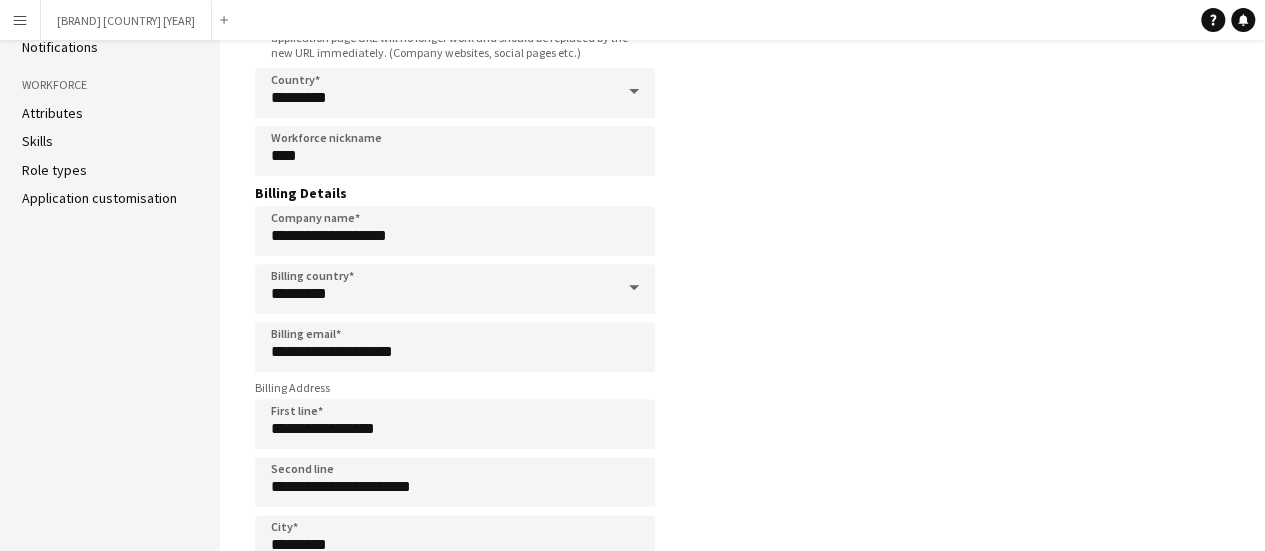 scroll, scrollTop: 160, scrollLeft: 0, axis: vertical 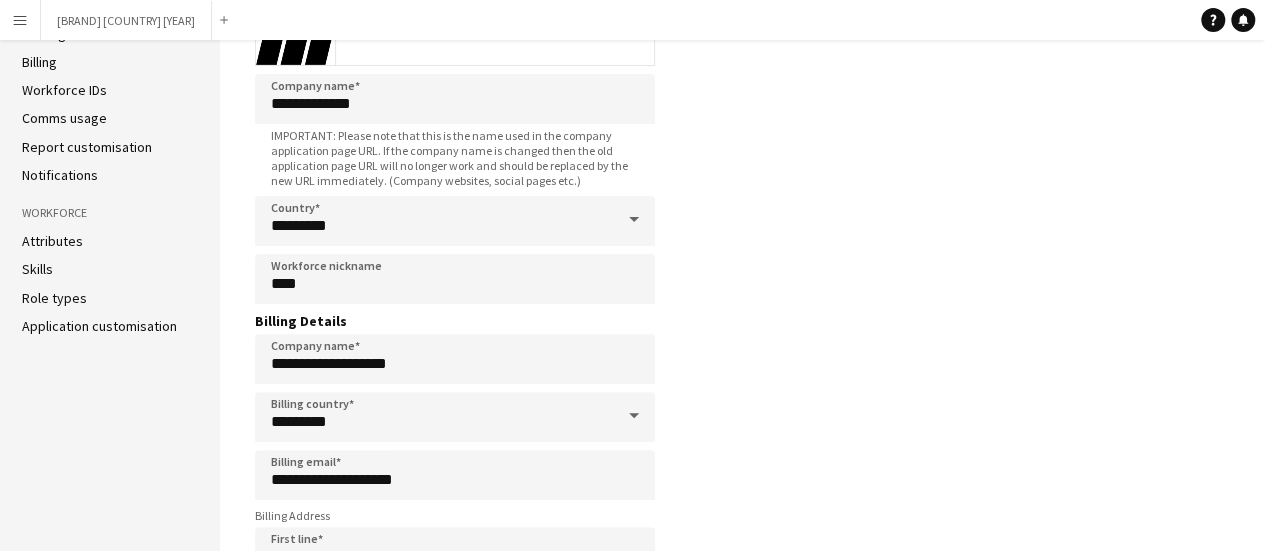 click on "Notifications" 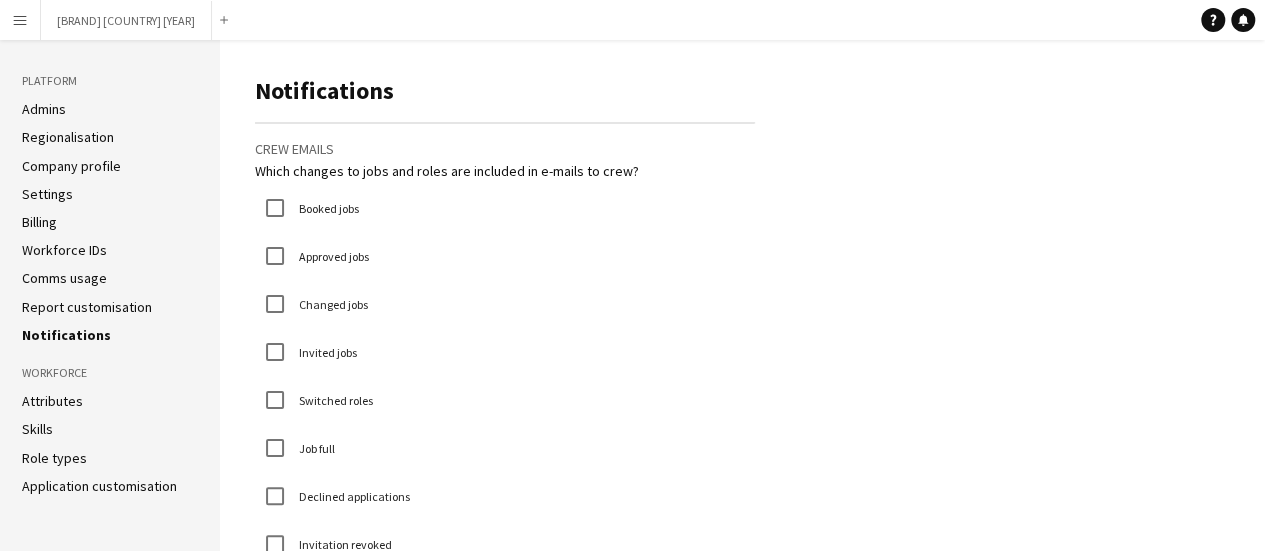 click on "Report customisation" 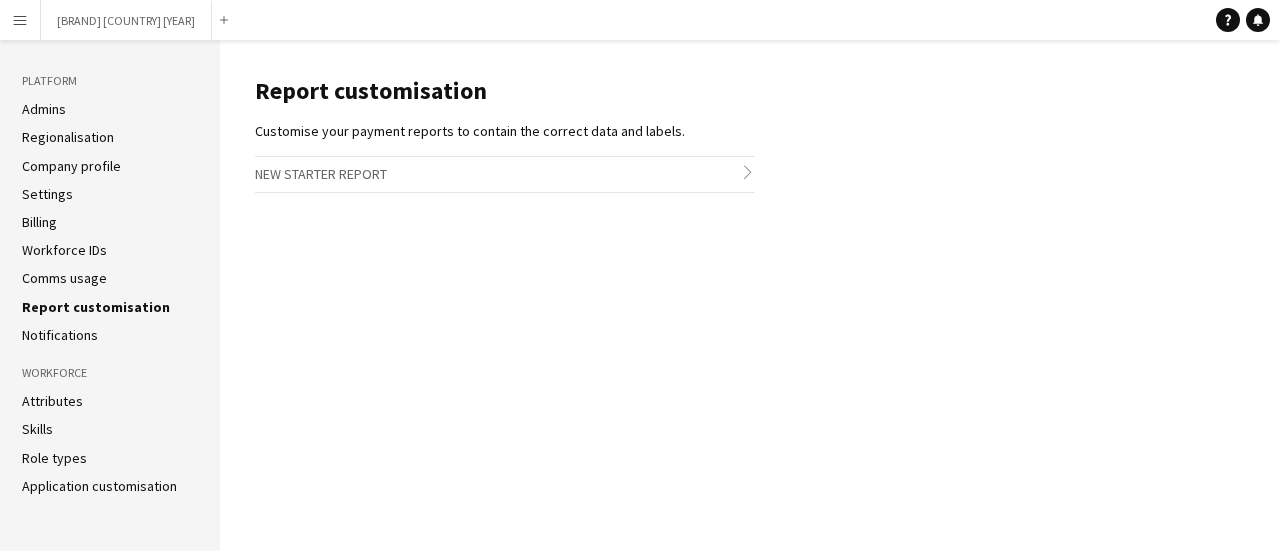 click on "Admins   Regionalisation   Company profile   Settings   Billing   Workforce IDs   Comms usage   Report customisation   Notifications" 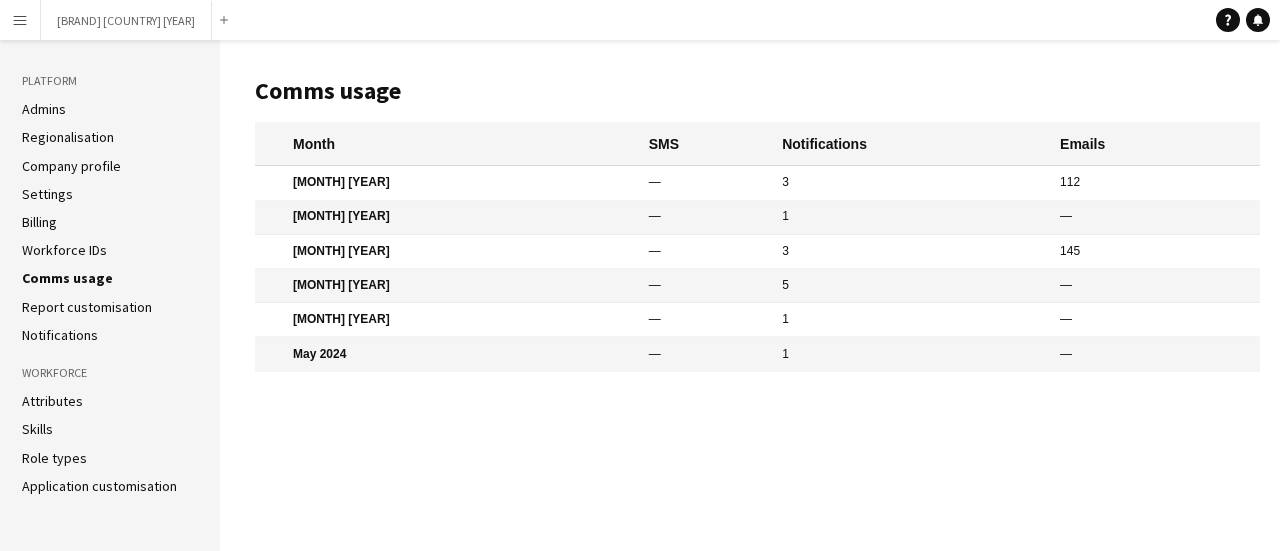 click on "Billing" 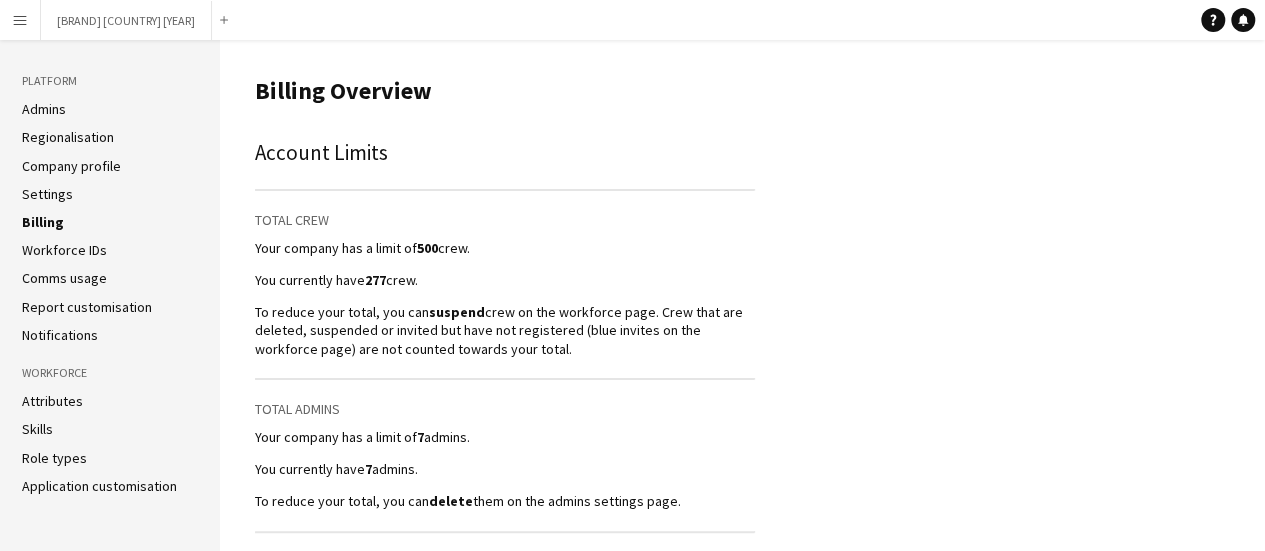 scroll, scrollTop: 63, scrollLeft: 0, axis: vertical 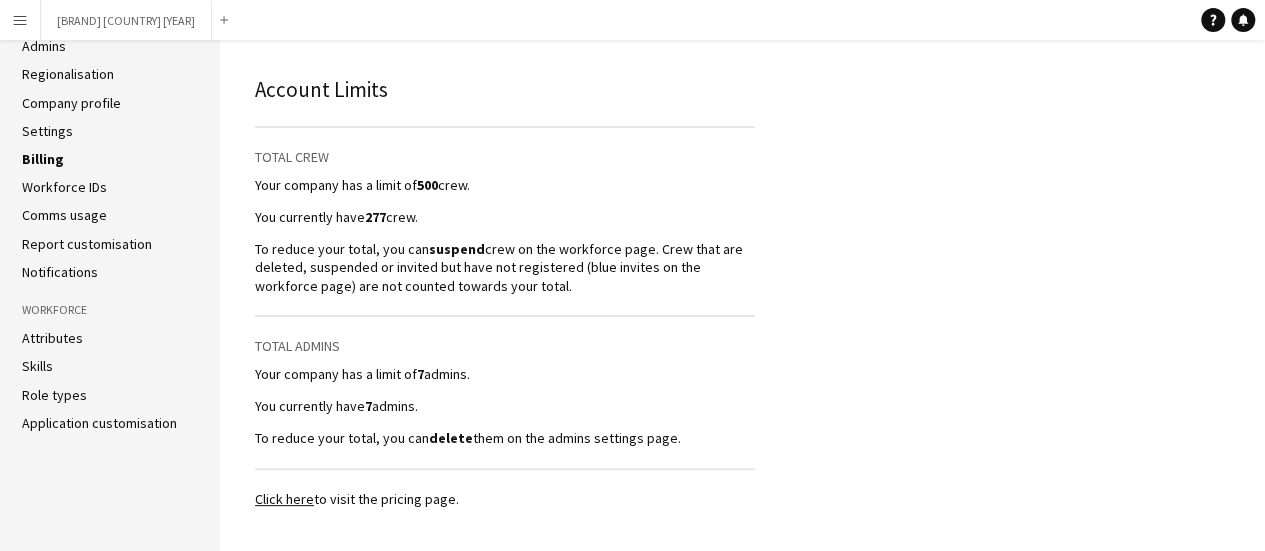 click on "Click here" 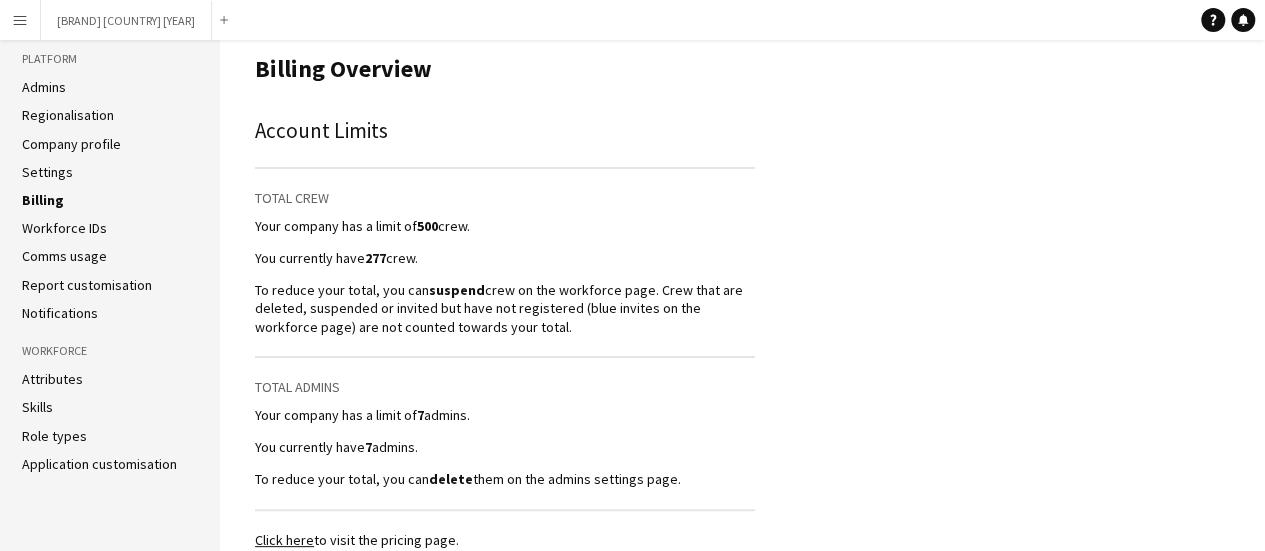 scroll, scrollTop: 0, scrollLeft: 0, axis: both 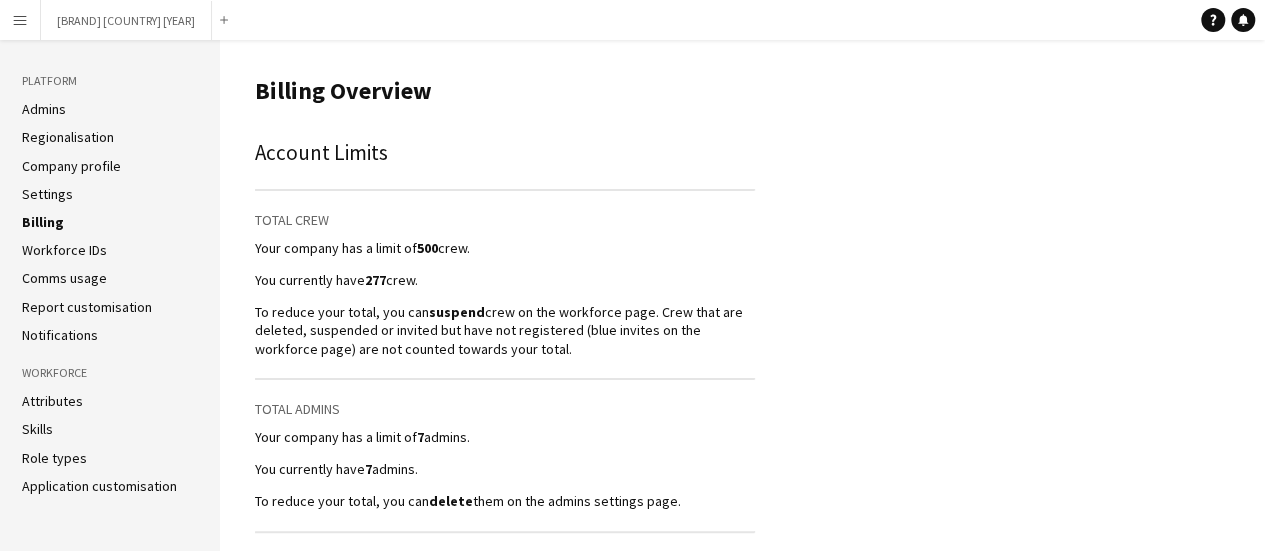 click on "Admins   Regionalisation   Company profile   Settings   Billing   Workforce IDs   Comms usage   Report customisation   Notifications" 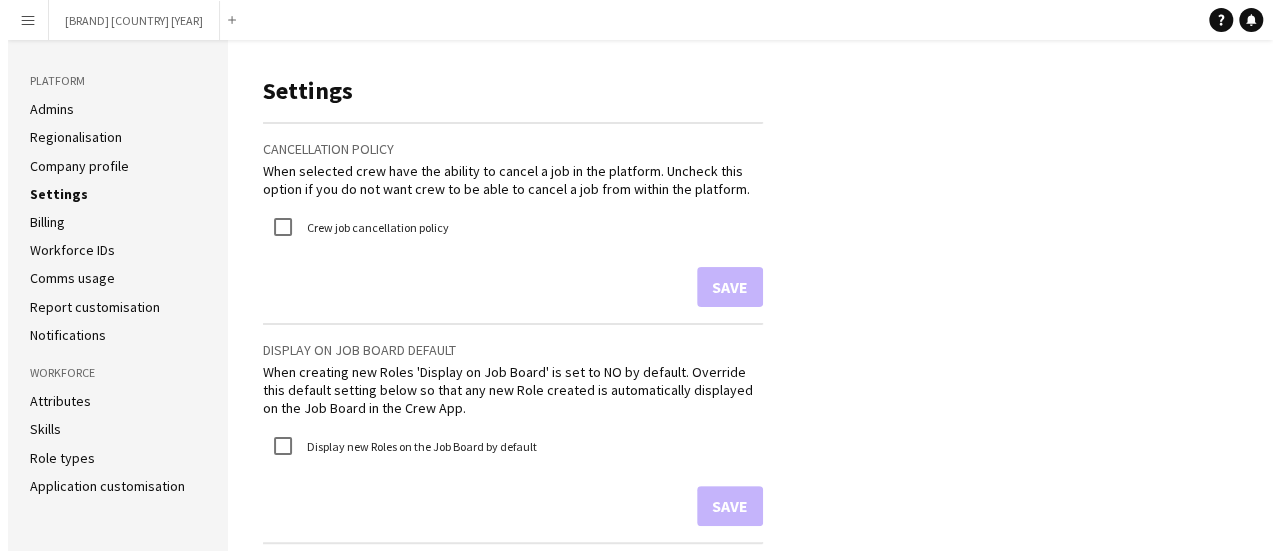 scroll, scrollTop: 0, scrollLeft: 0, axis: both 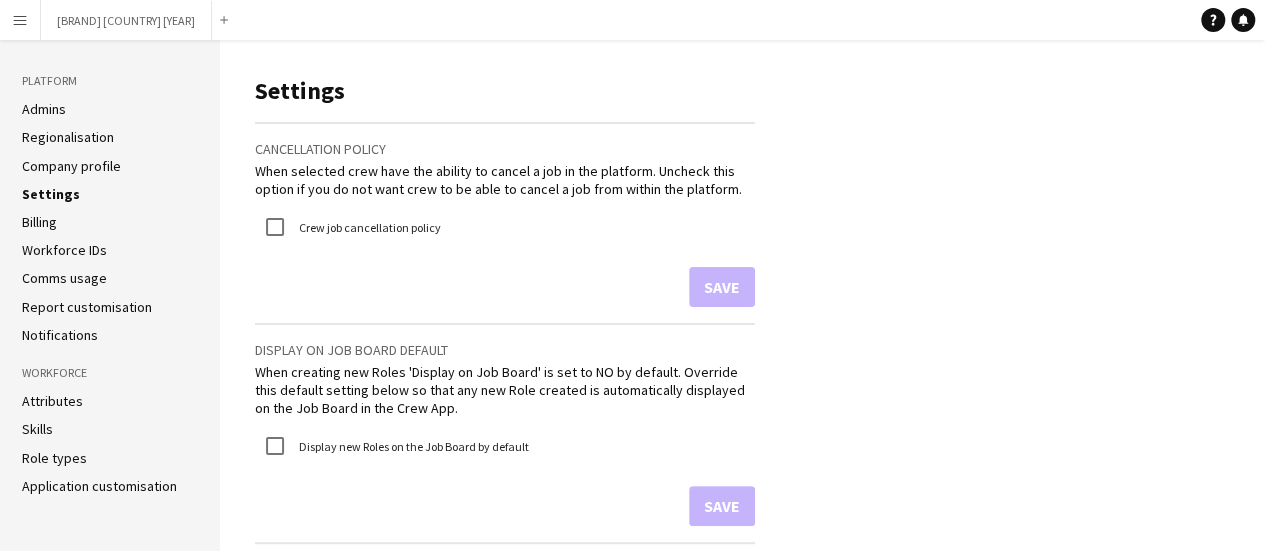 click on "Admins" 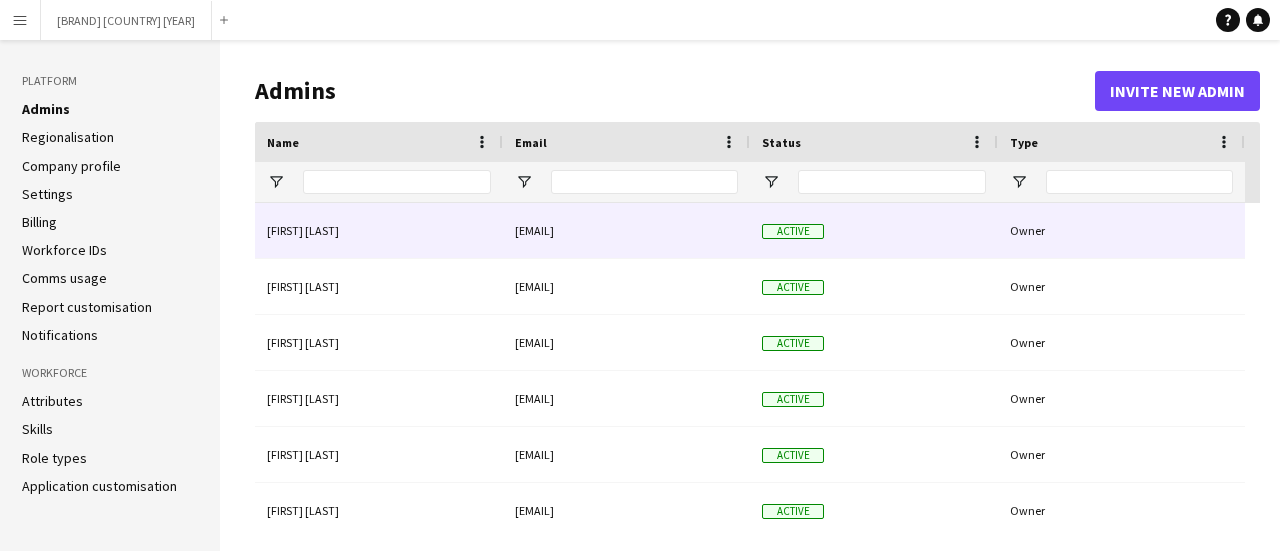 scroll, scrollTop: 52, scrollLeft: 0, axis: vertical 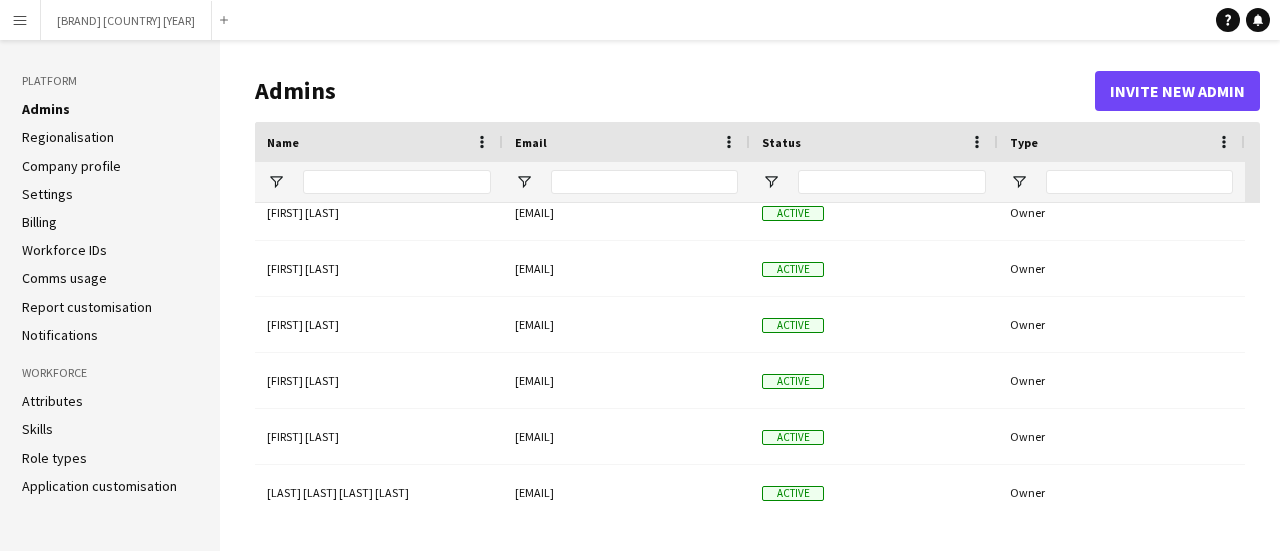click on "Regionalisation" 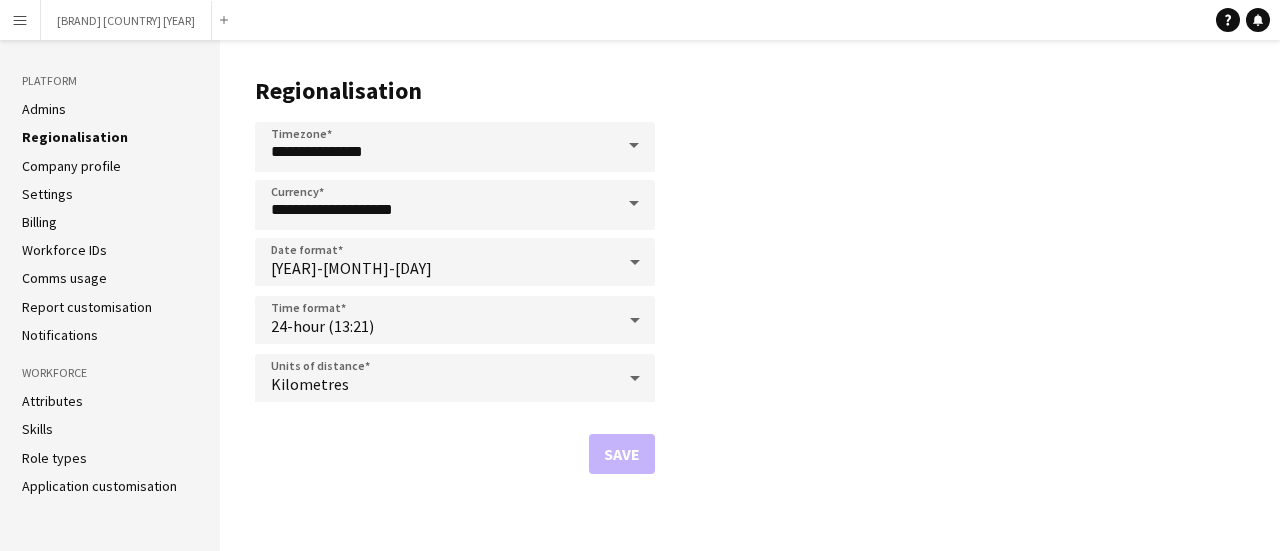 click on "Company profile" 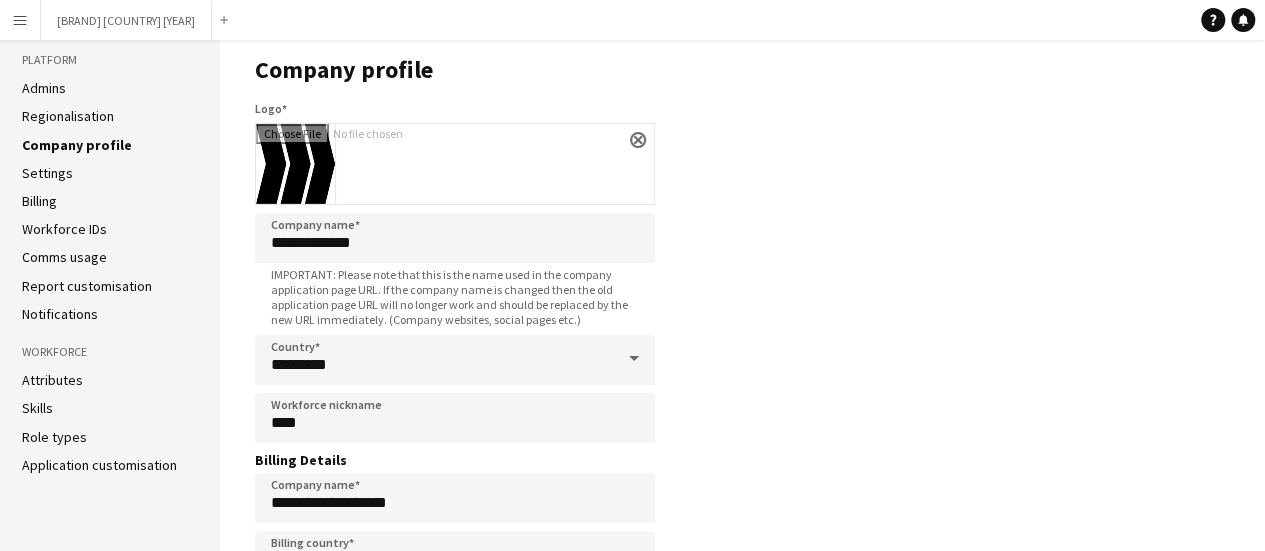 scroll, scrollTop: 0, scrollLeft: 0, axis: both 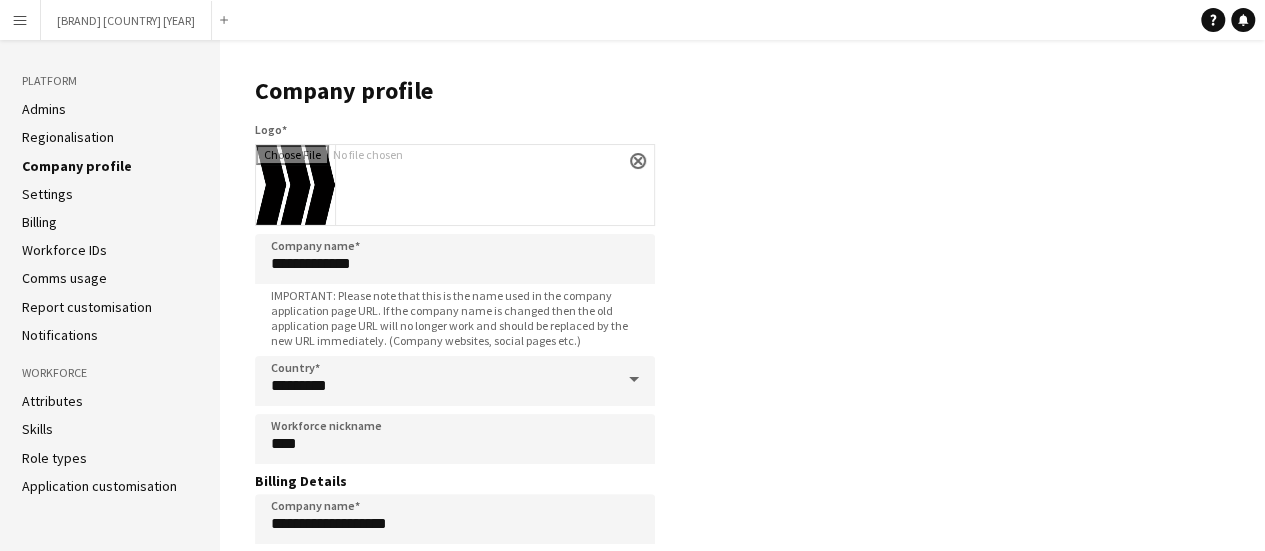 click on "Admins   Regionalisation   Company profile   Settings   Billing   Workforce IDs   Comms usage   Report customisation   Notifications" 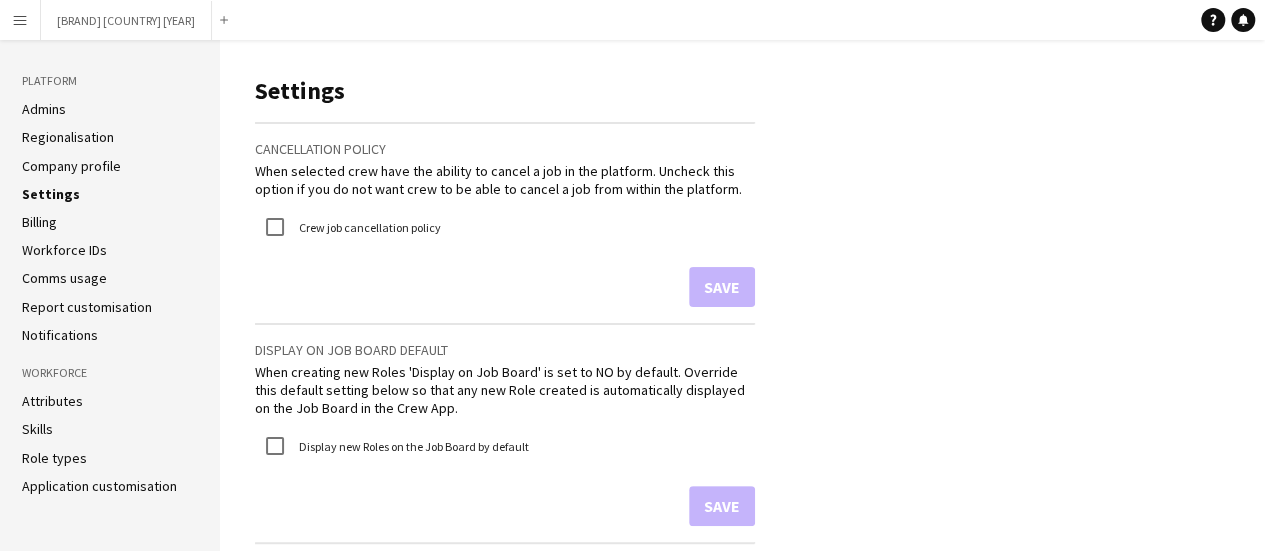 click on "Billing" 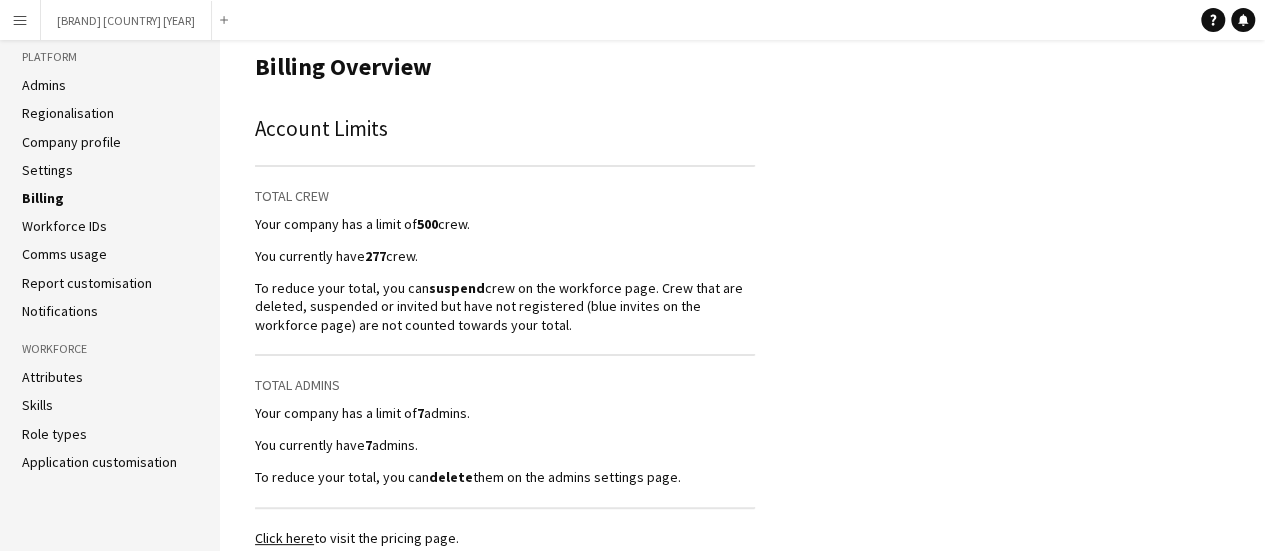 scroll, scrollTop: 63, scrollLeft: 0, axis: vertical 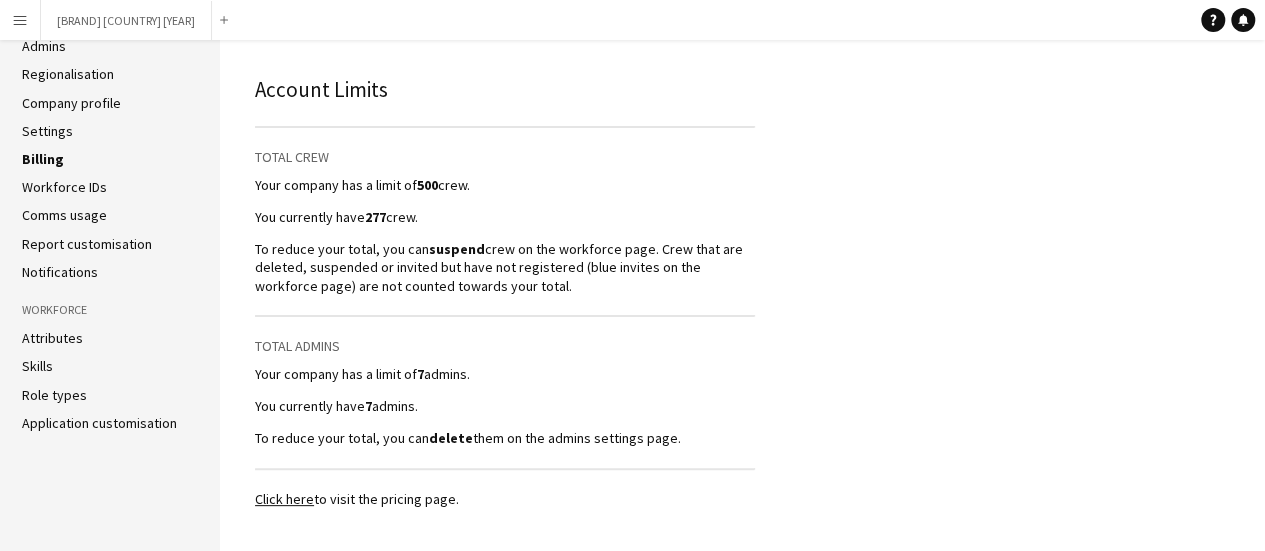click on "Attributes" 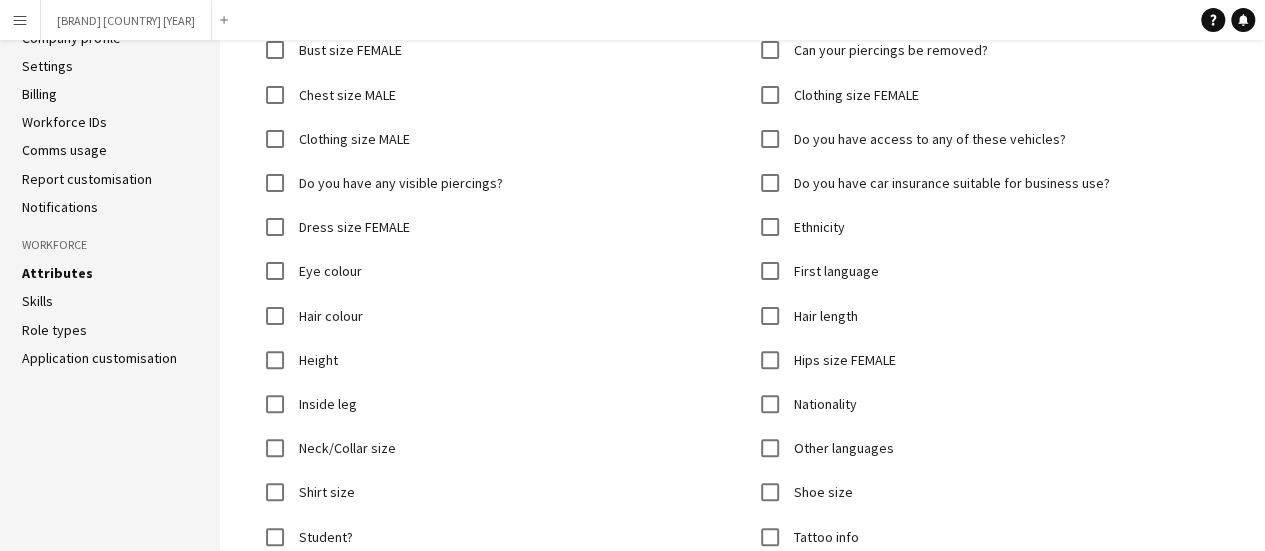 scroll, scrollTop: 281, scrollLeft: 0, axis: vertical 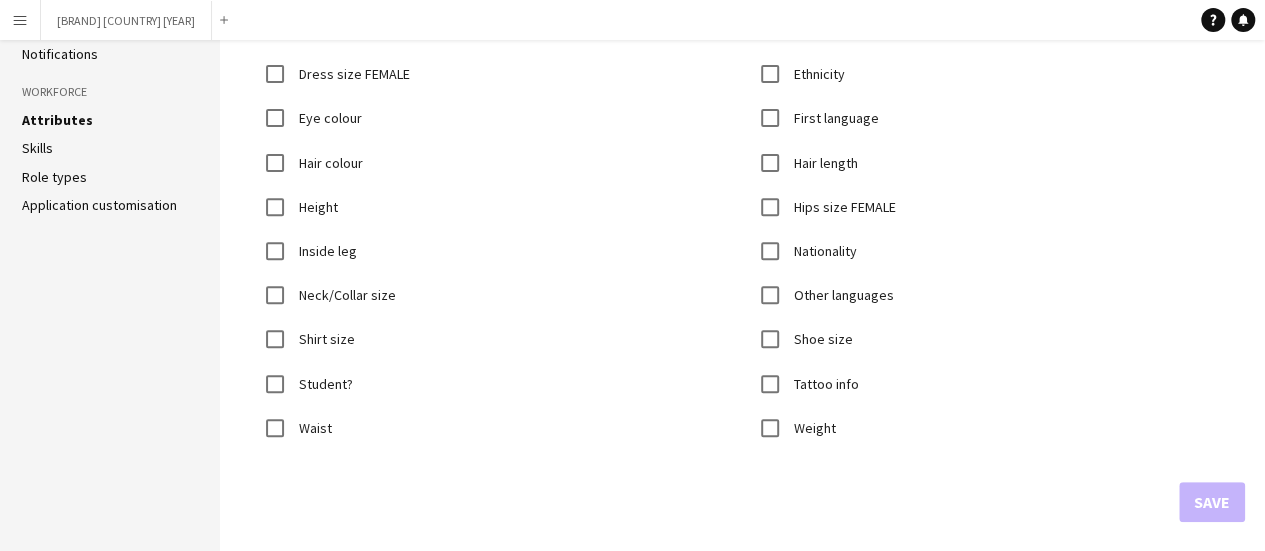 click on "Skills" 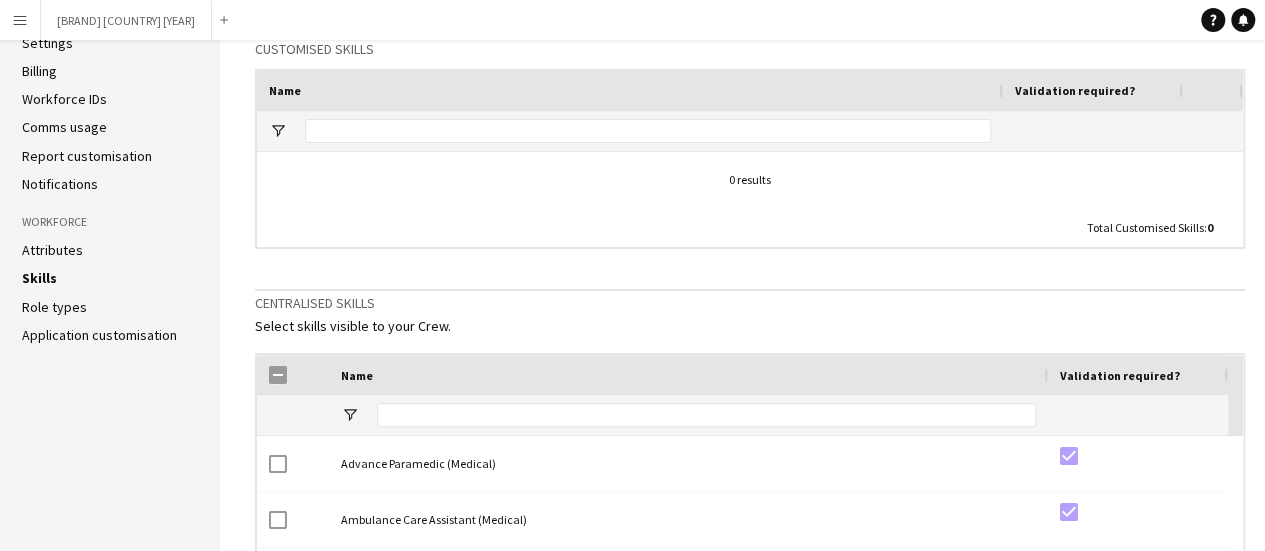 scroll, scrollTop: 300, scrollLeft: 0, axis: vertical 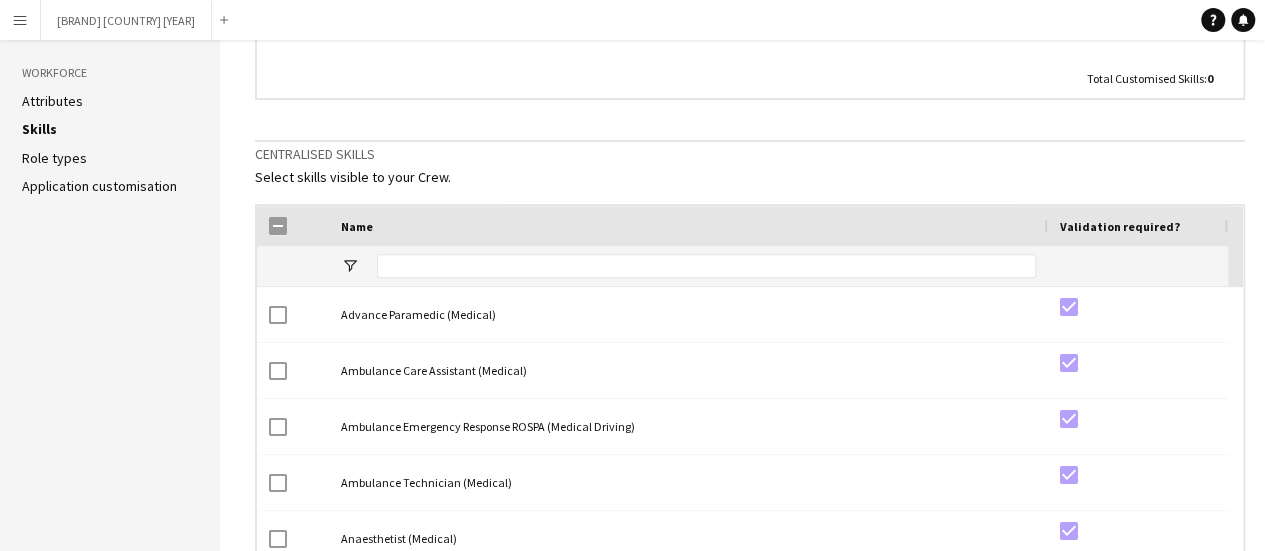 click on "Role types" 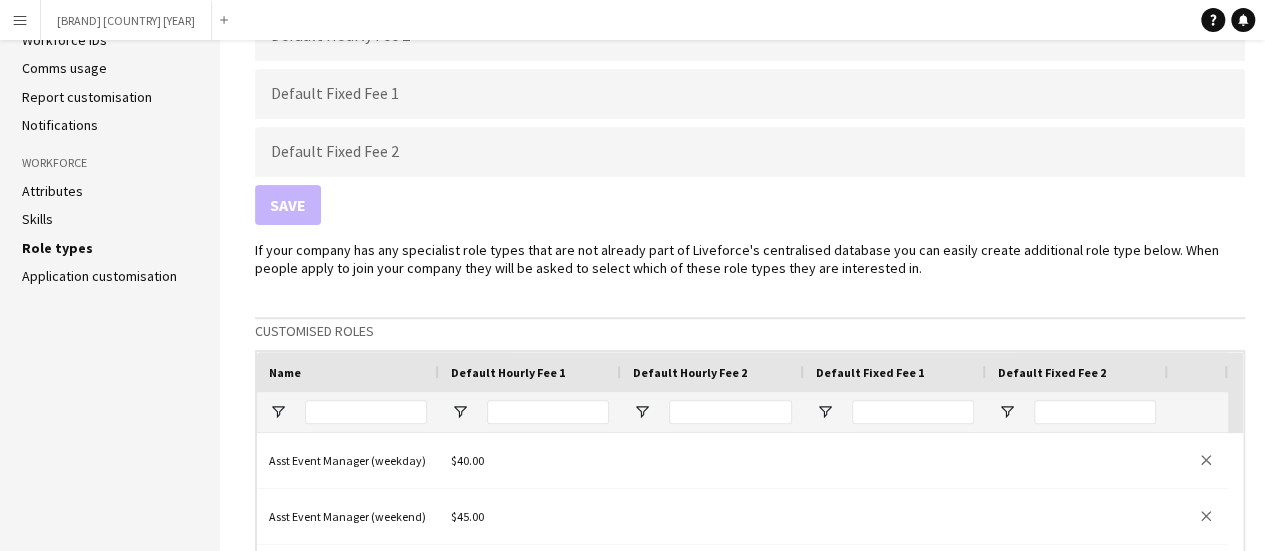 scroll, scrollTop: 300, scrollLeft: 0, axis: vertical 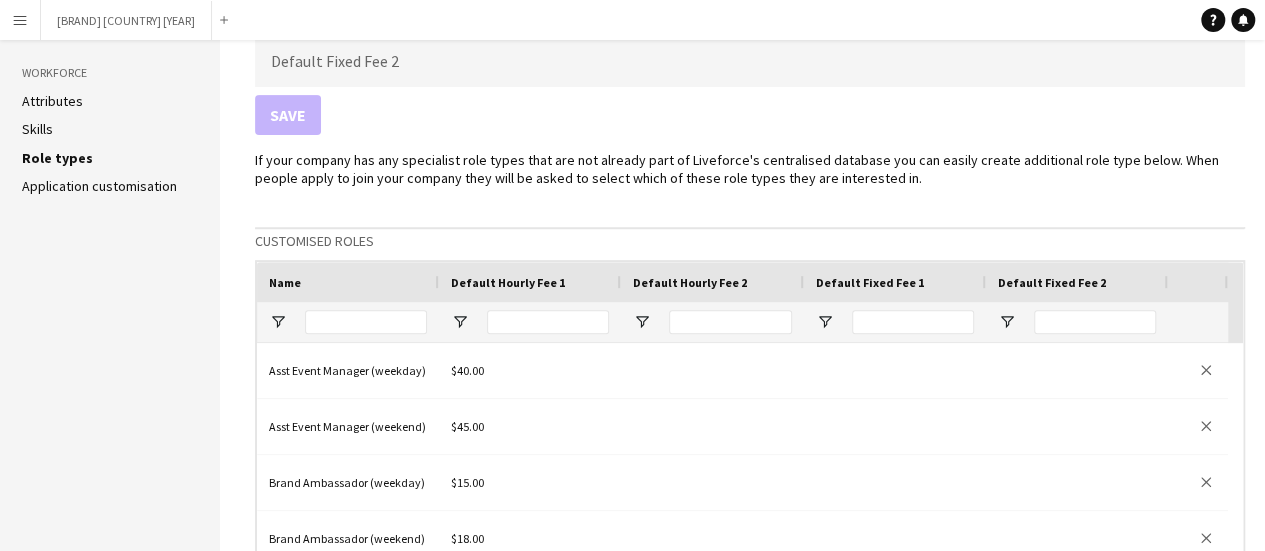 click on "Application customisation" 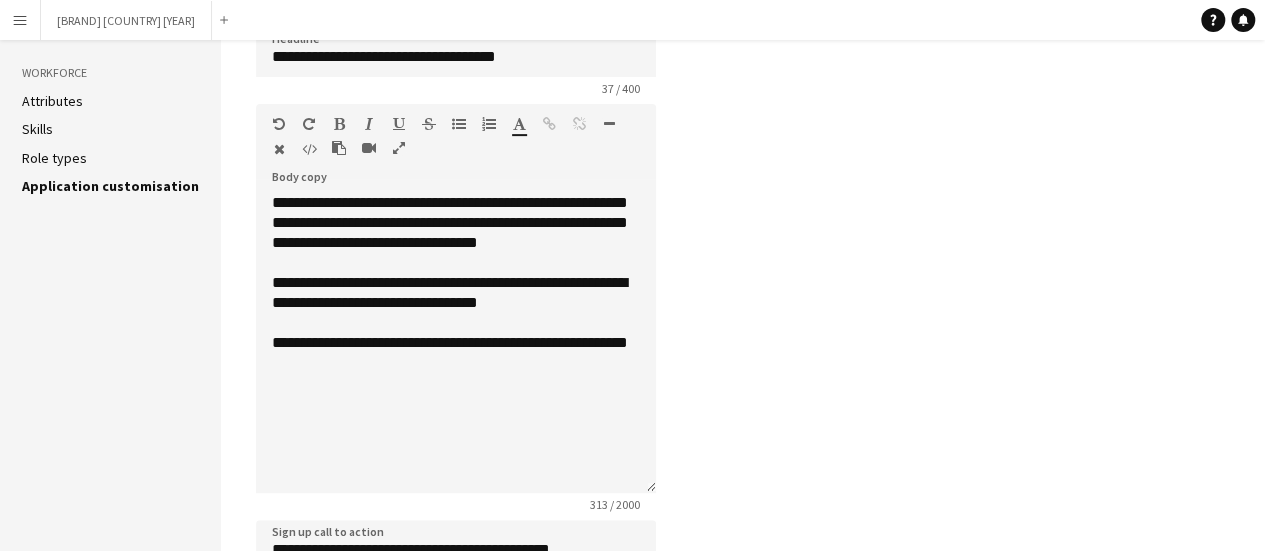 scroll, scrollTop: 0, scrollLeft: 0, axis: both 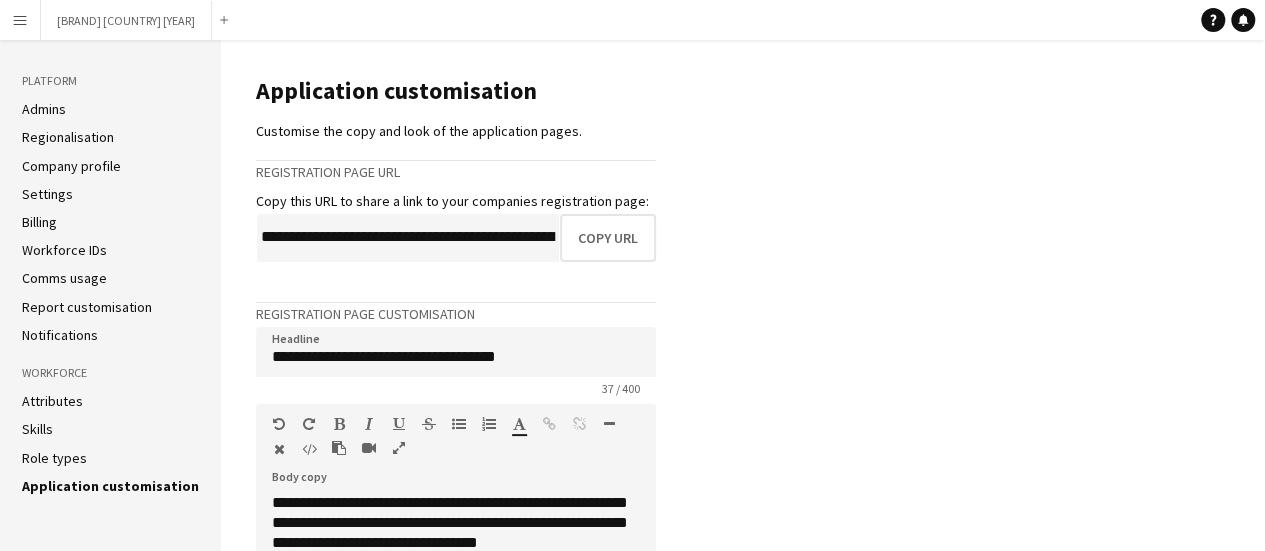 click on "Menu" at bounding box center [20, 20] 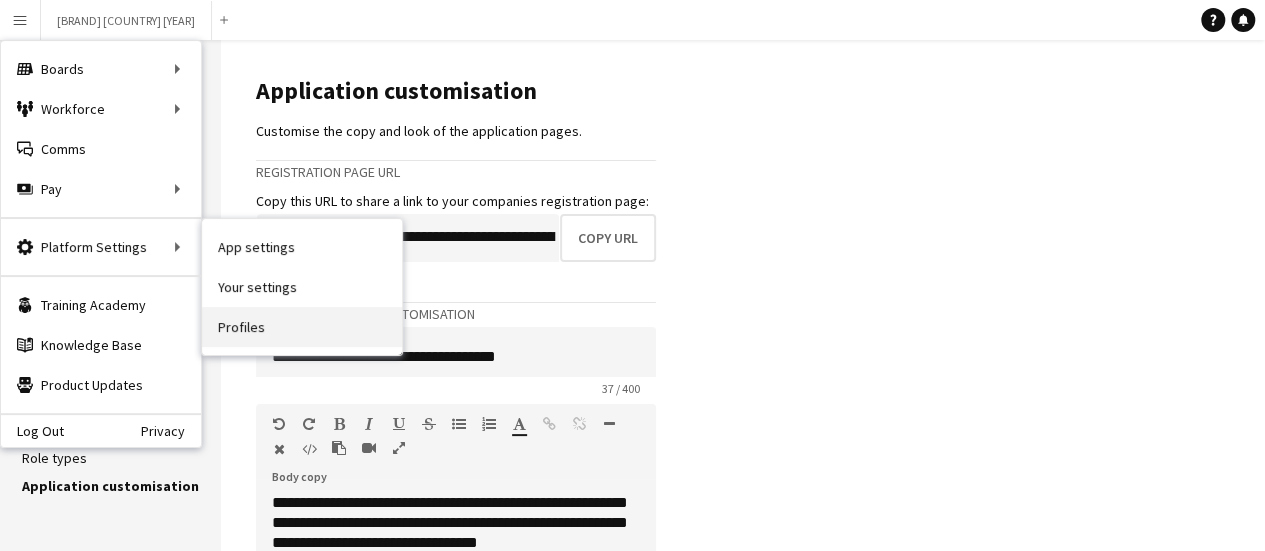 click on "Profiles" at bounding box center (302, 327) 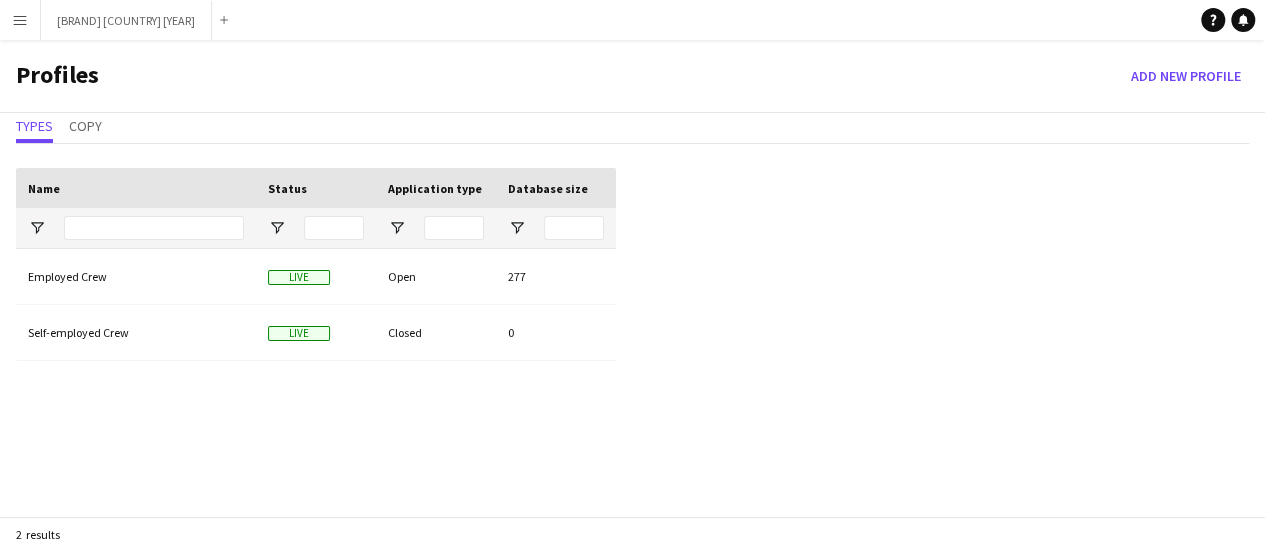 click on "Menu" at bounding box center [20, 20] 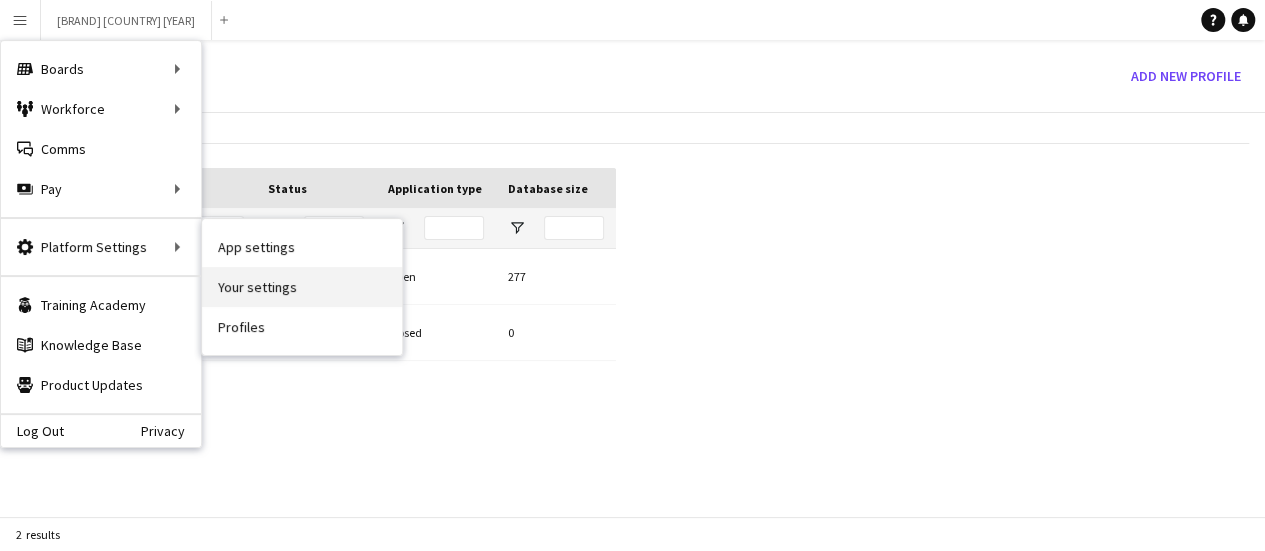 click on "Your settings" at bounding box center [302, 287] 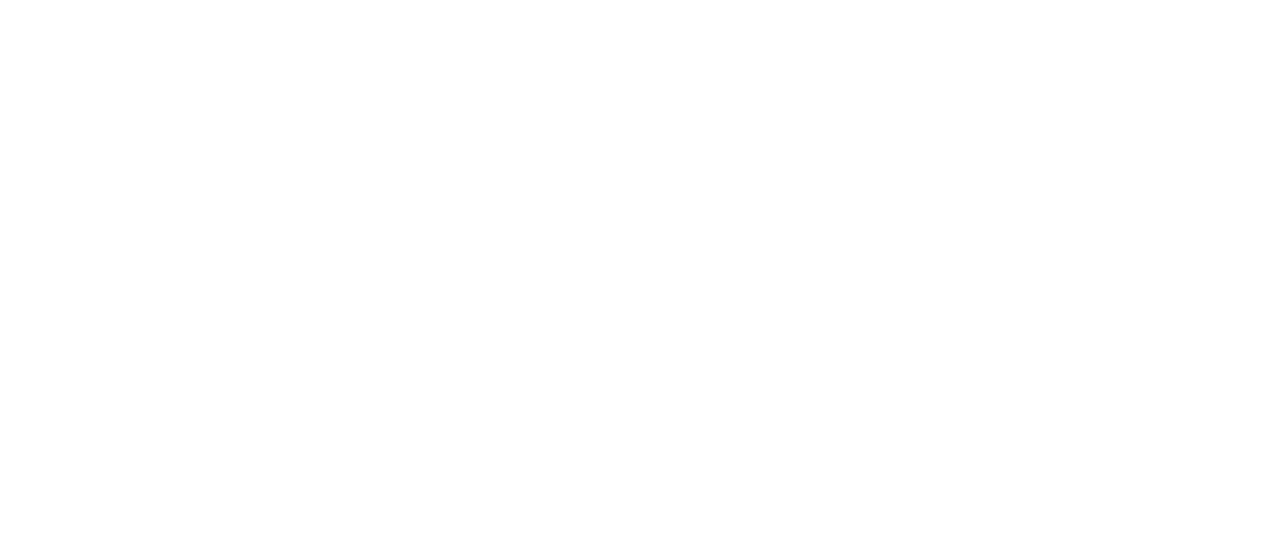 scroll, scrollTop: 0, scrollLeft: 0, axis: both 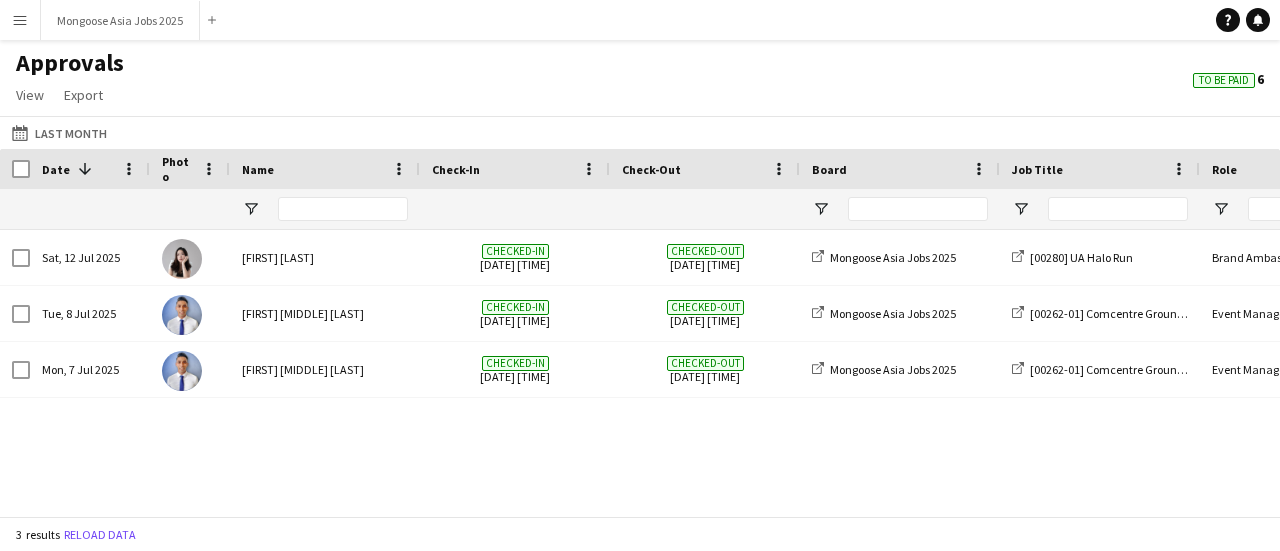 click on "Menu" at bounding box center (20, 20) 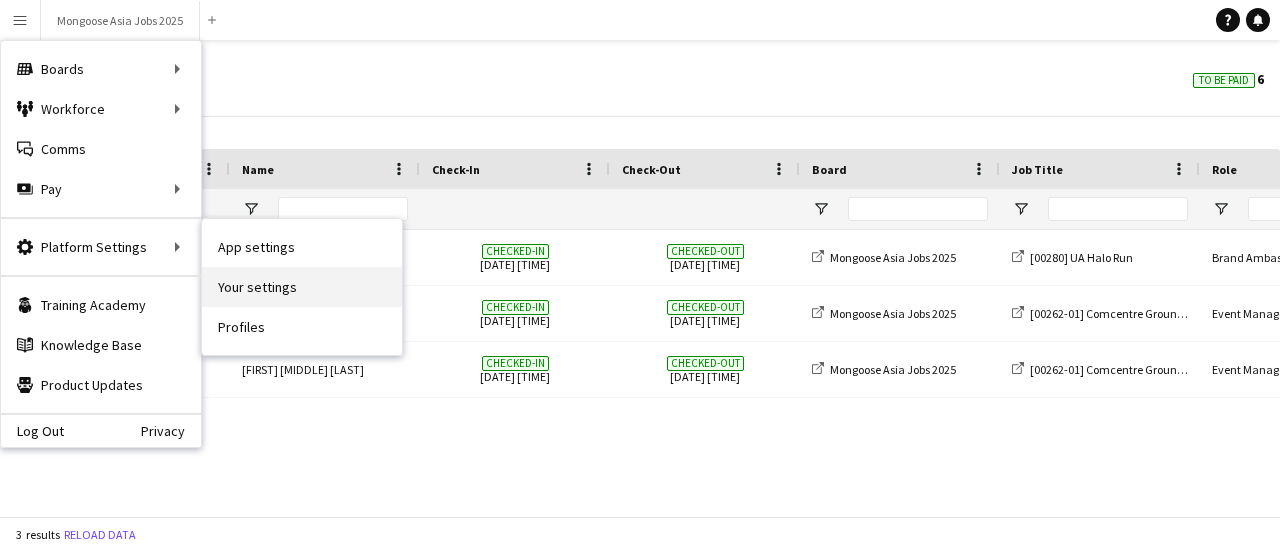 click on "Your settings" at bounding box center [302, 287] 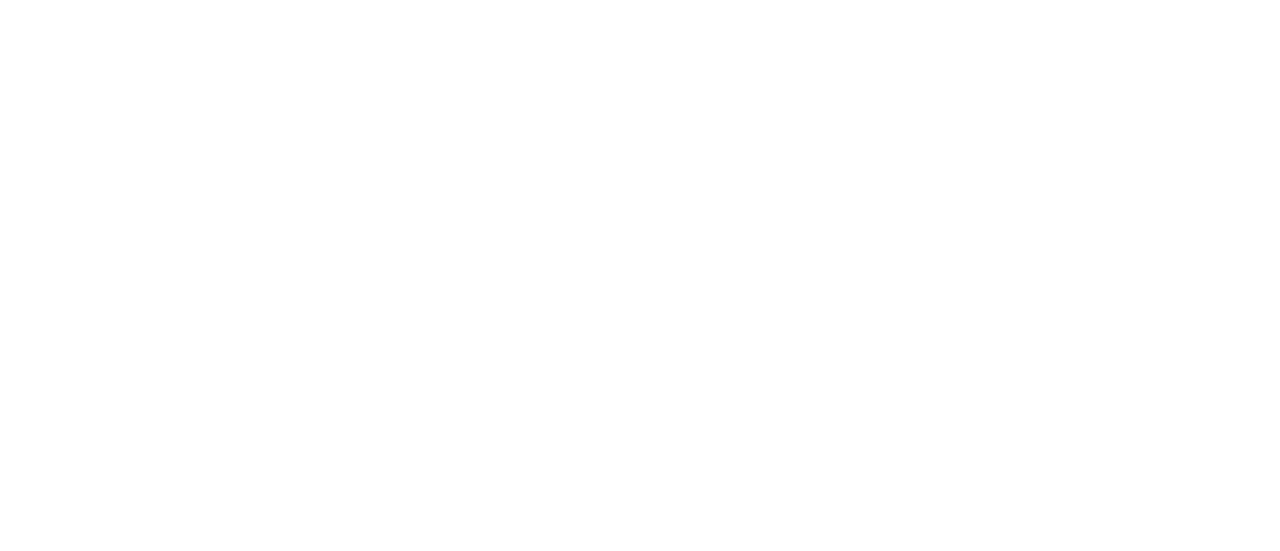 scroll, scrollTop: 0, scrollLeft: 0, axis: both 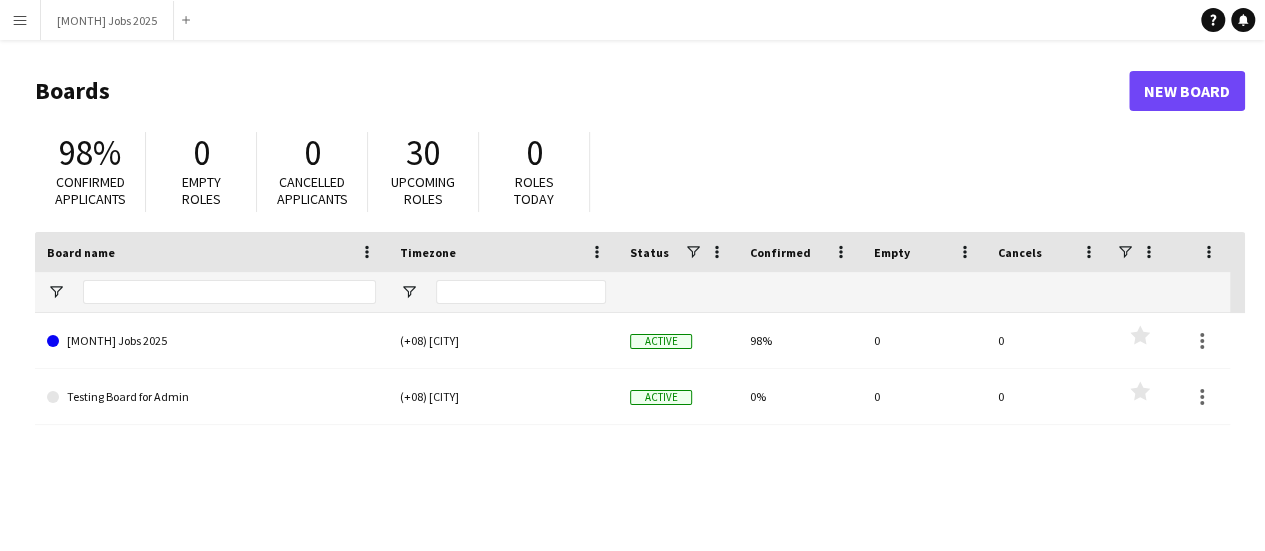 click on "Menu" at bounding box center [20, 20] 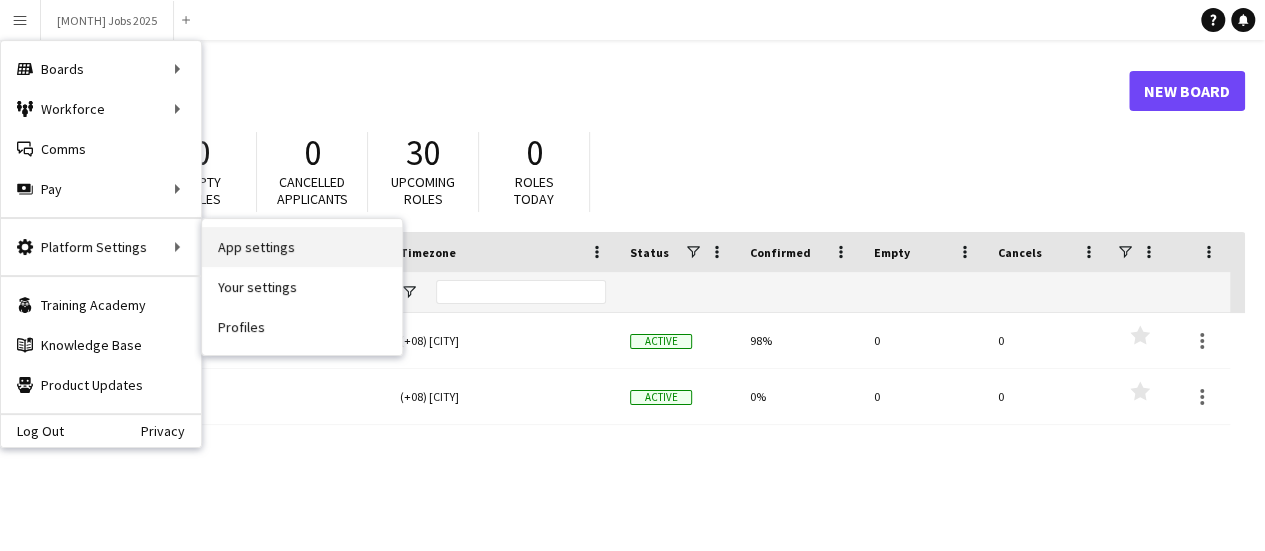 click on "App settings" at bounding box center [302, 247] 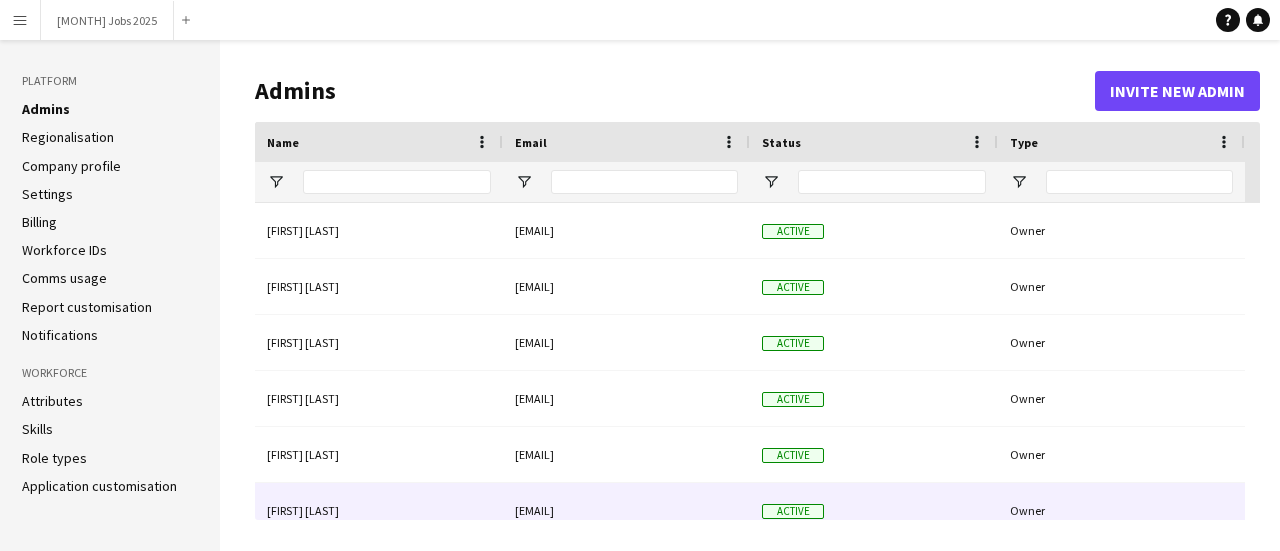 scroll, scrollTop: 57, scrollLeft: 0, axis: vertical 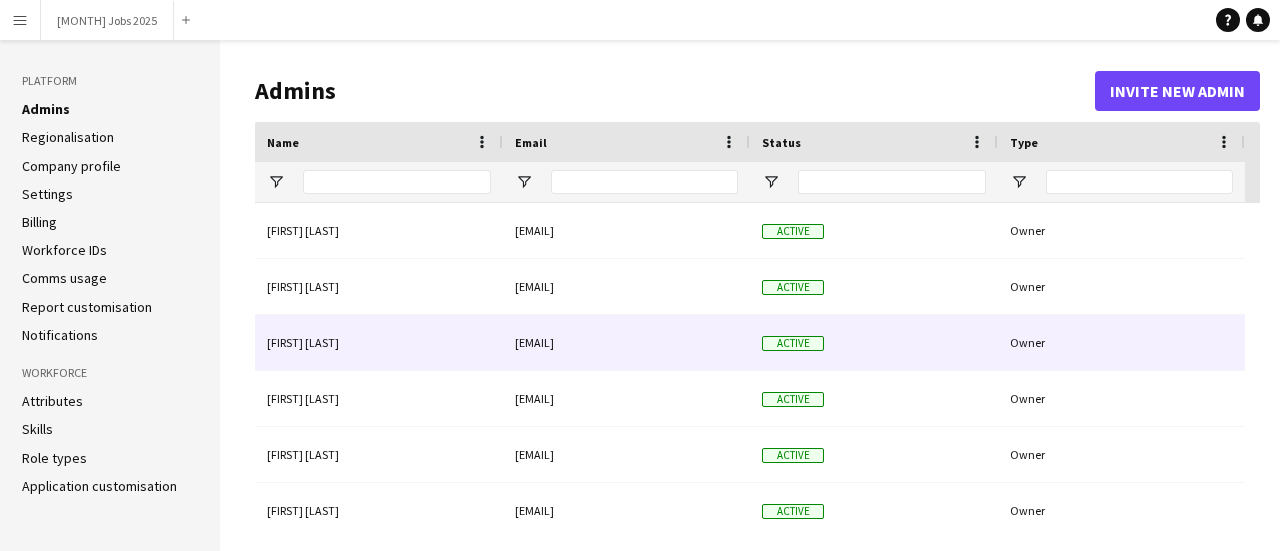 click on "[FIRST] [LAST]" 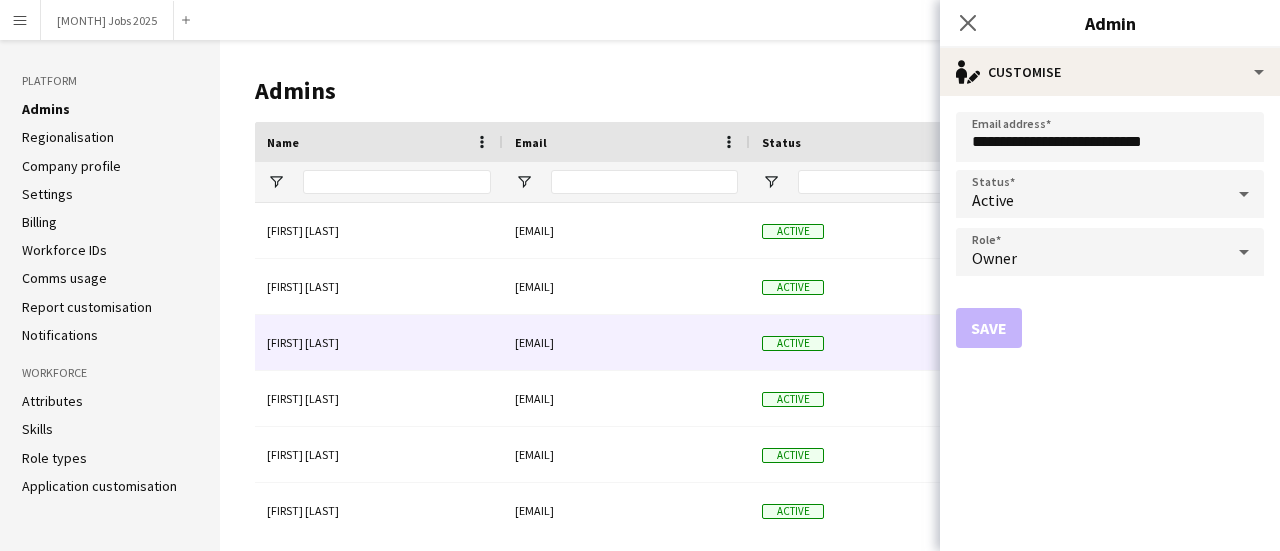 click at bounding box center [1244, 252] 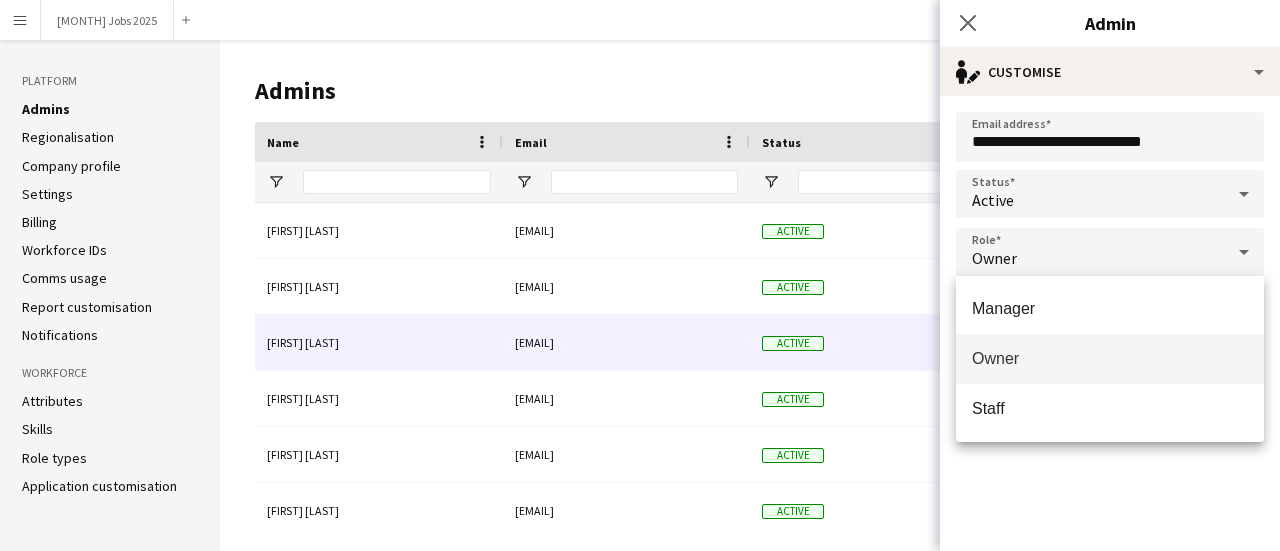 click at bounding box center (640, 275) 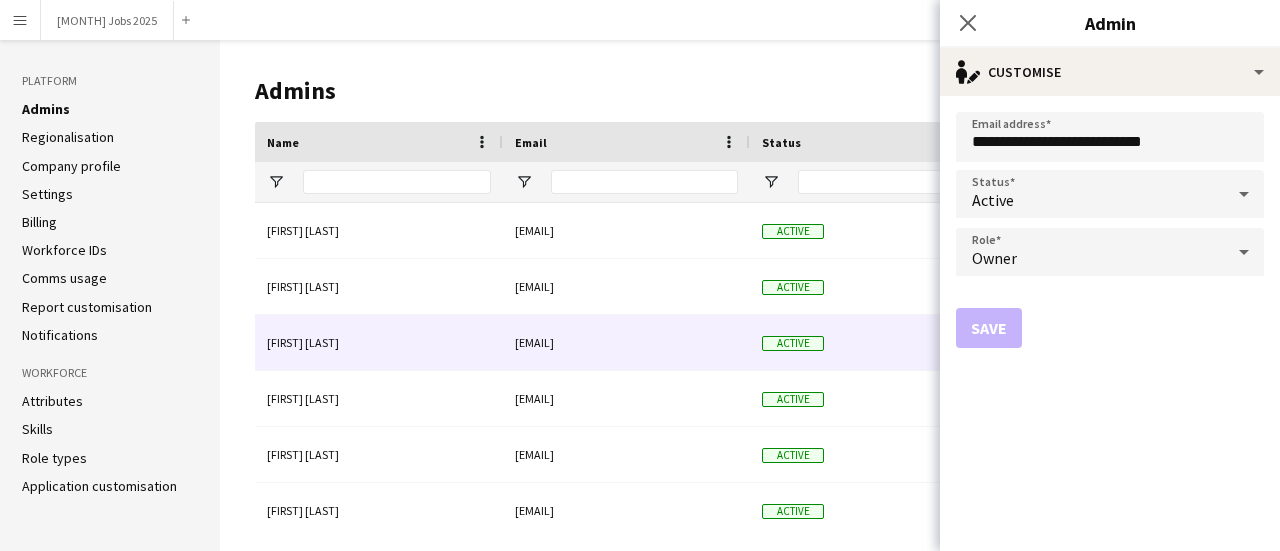click on "Active" at bounding box center (1090, 194) 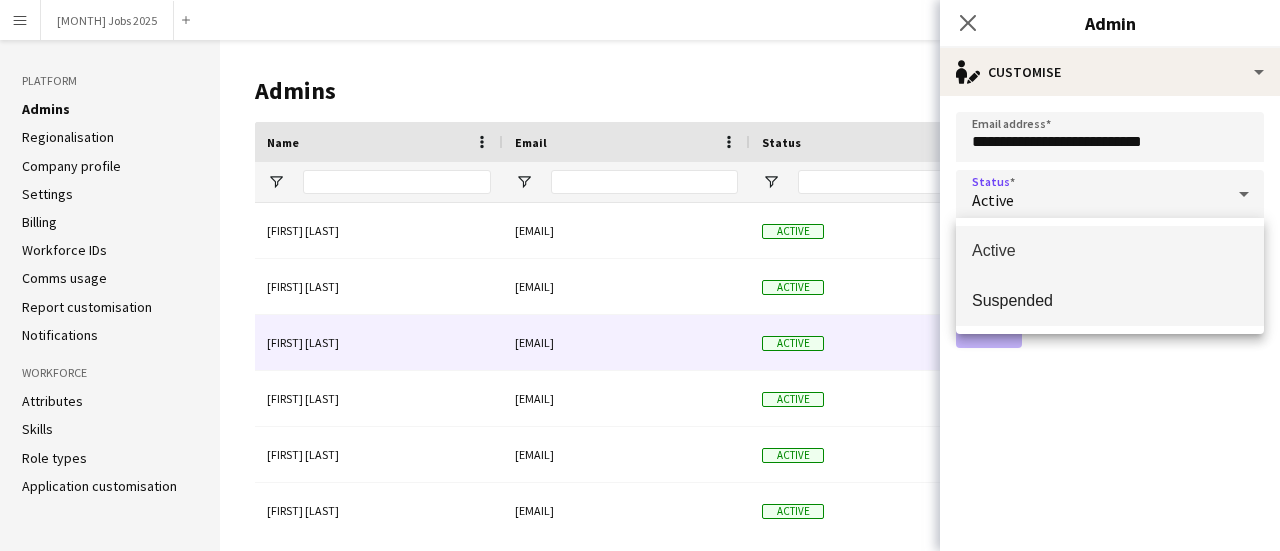 click on "Suspended" at bounding box center [1110, 300] 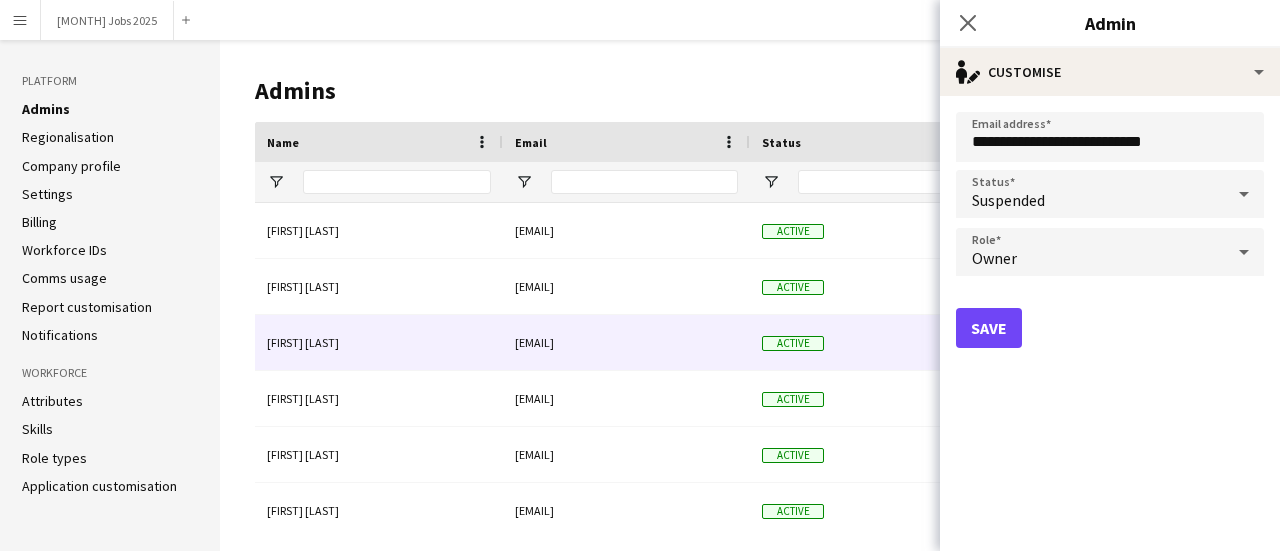 click on "Admins" 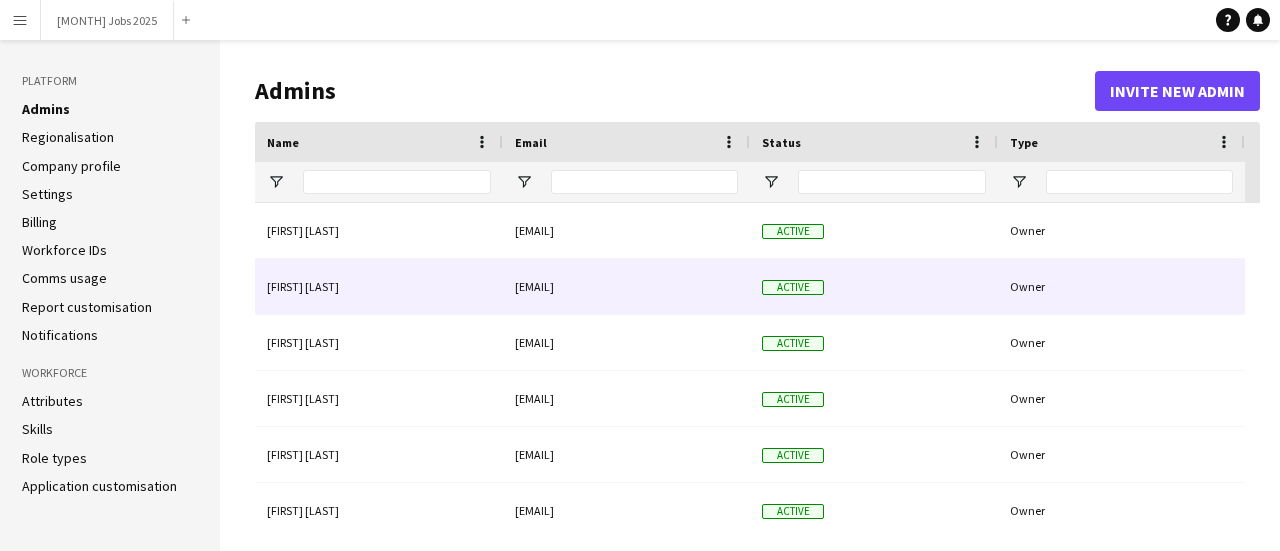 scroll, scrollTop: 74, scrollLeft: 0, axis: vertical 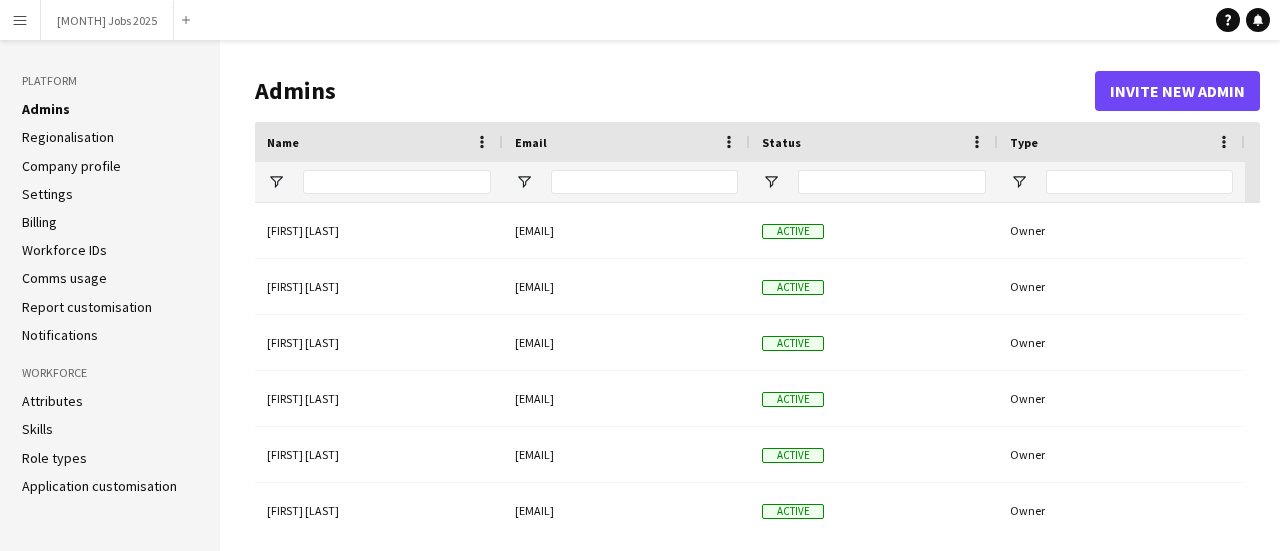 click on "Menu" at bounding box center (20, 20) 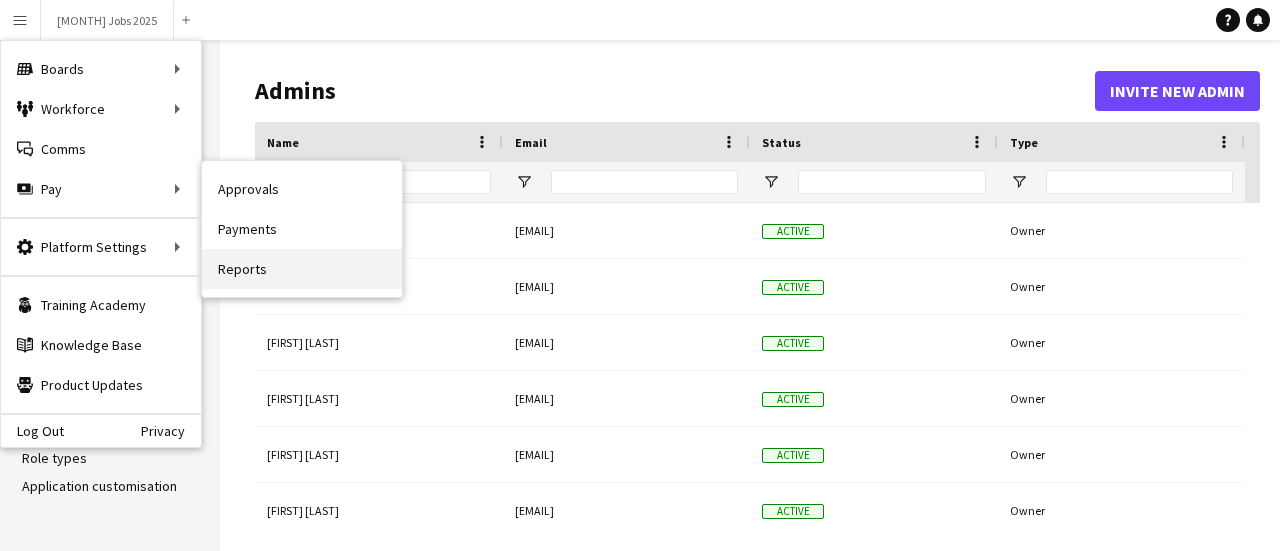 click on "Reports" at bounding box center (302, 269) 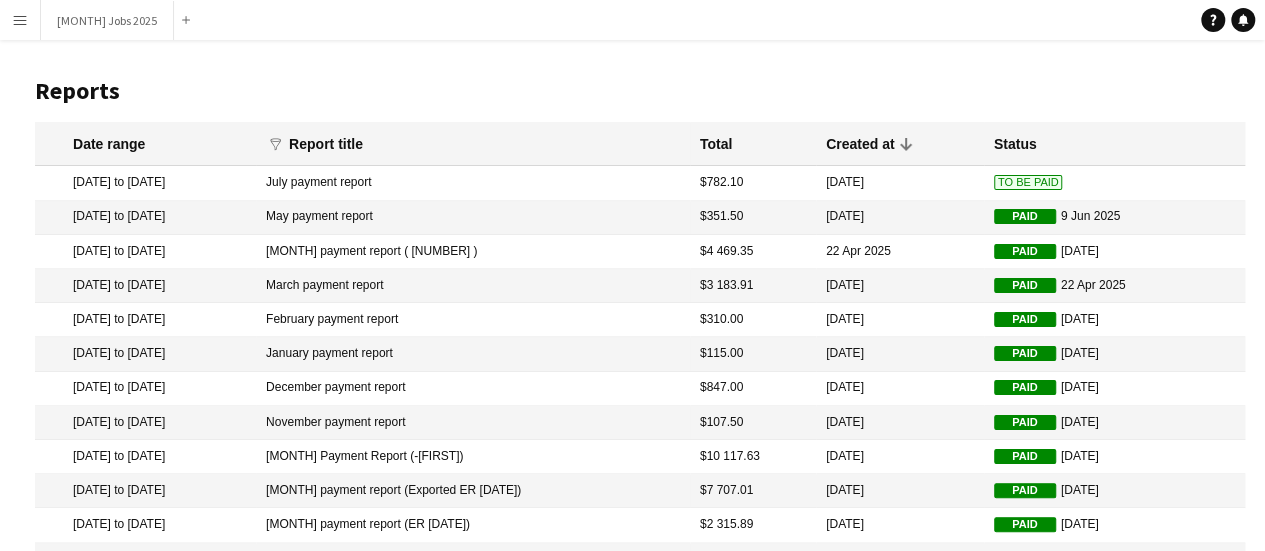 click on "Menu" at bounding box center [20, 20] 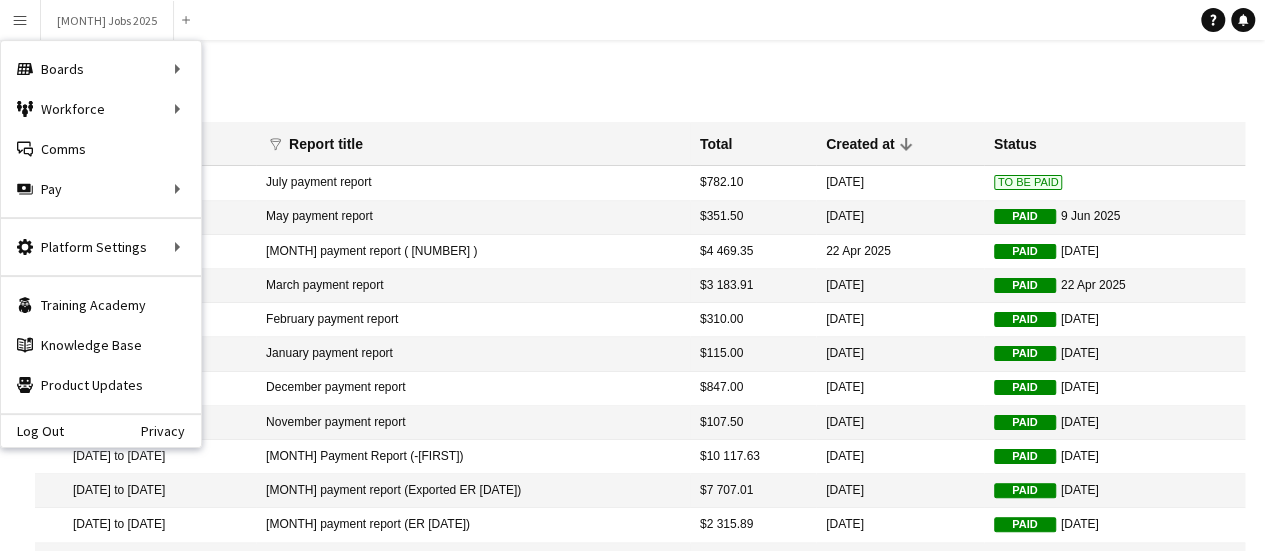 click on "Reports" 